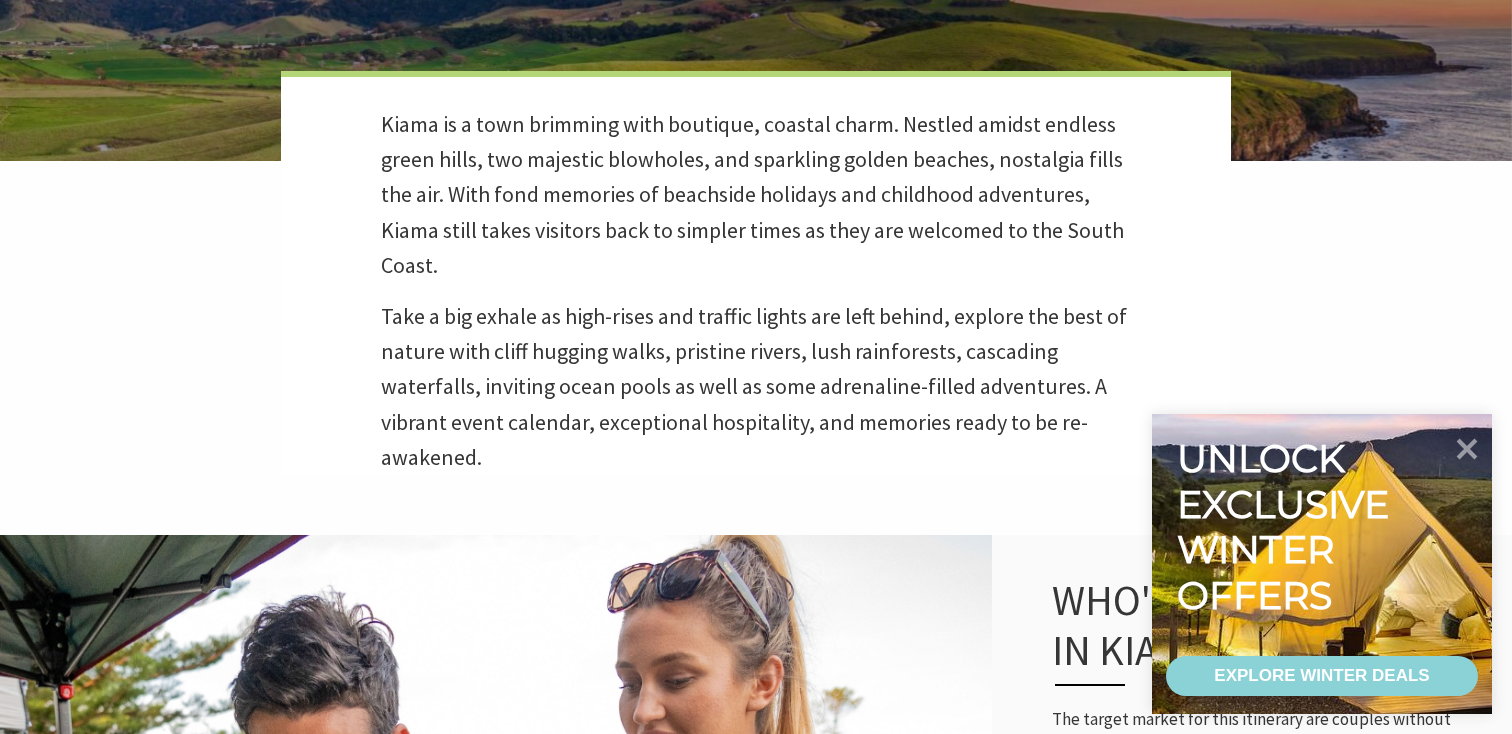 scroll, scrollTop: 524, scrollLeft: 0, axis: vertical 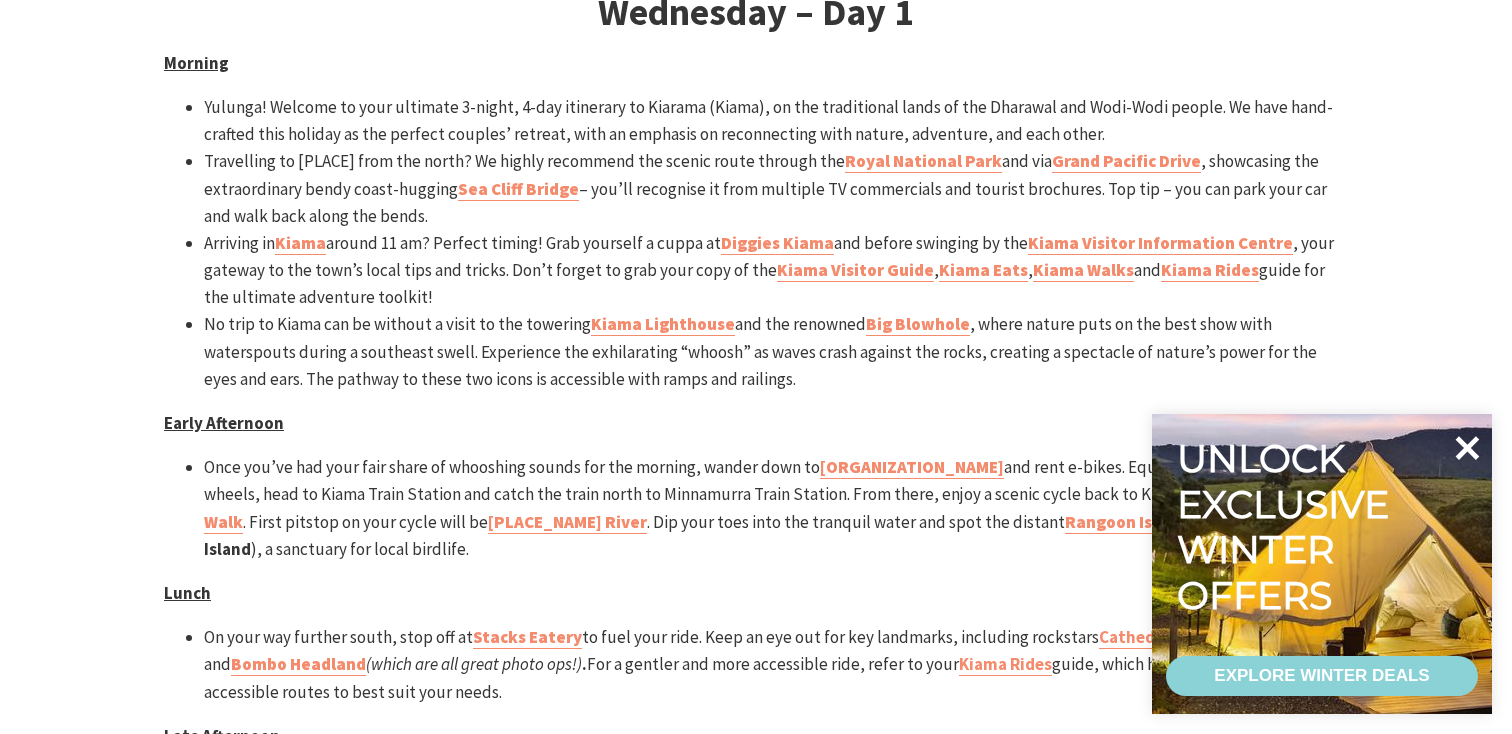 click 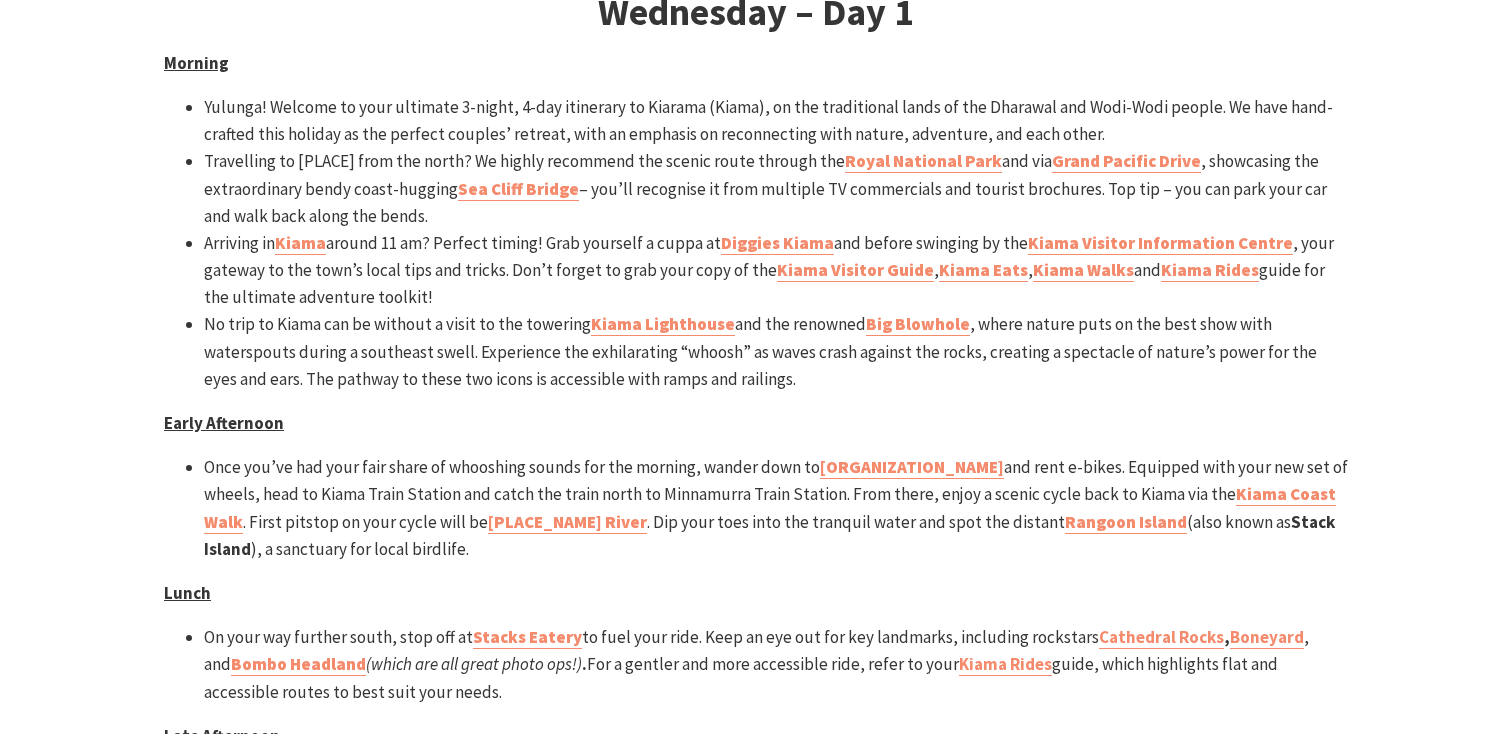 click on "SOUND LIKE YOU? LET’S GET PLANNING!
Wednesday – Day 1
Morning
Yulunga! Welcome to your ultimate 3-night, 4-day itinerary to Kiarama (Kiama), on the traditional lands of the Dharawal and Wodi-Wodi people. We have hand-crafted this holiday as the perfect couples’ retreat, with an emphasis on reconnecting with nature, adventure, and each other.
Travelling to Kiama from the north? We highly recommend the scenic route through the  Royal National Park  and via  Grand Pacific Drive , showcasing the extraordinary bendy coast-hugging  Sea Cliff Bridge  – you’ll recognise it from multiple TV commercials and tourist brochures. Top tip – you can park your car and walk back along the bends.
Arriving in  Kiama  around 11 am? Perfect timing! Grab yourself a cuppa at  Diggies Kiama  and before swinging by the  Kiama Visitor Information Centre , your gateway to the town’s local tips and tricks. Don’t forget to grab your copy of the  Kiama Visitor Guide ,  Kiama Eats ,  Kiama Walks" at bounding box center [756, 1987] 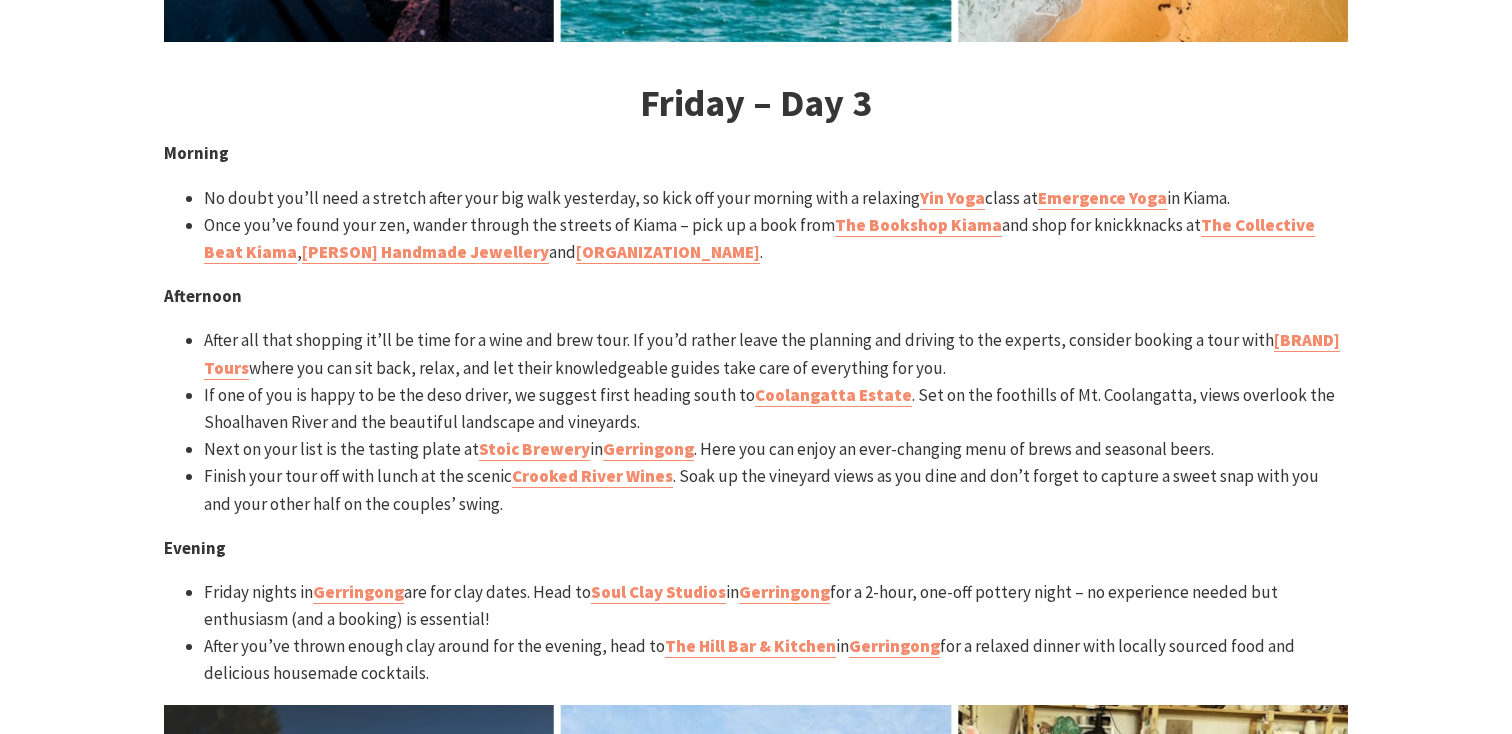 scroll, scrollTop: 4805, scrollLeft: 0, axis: vertical 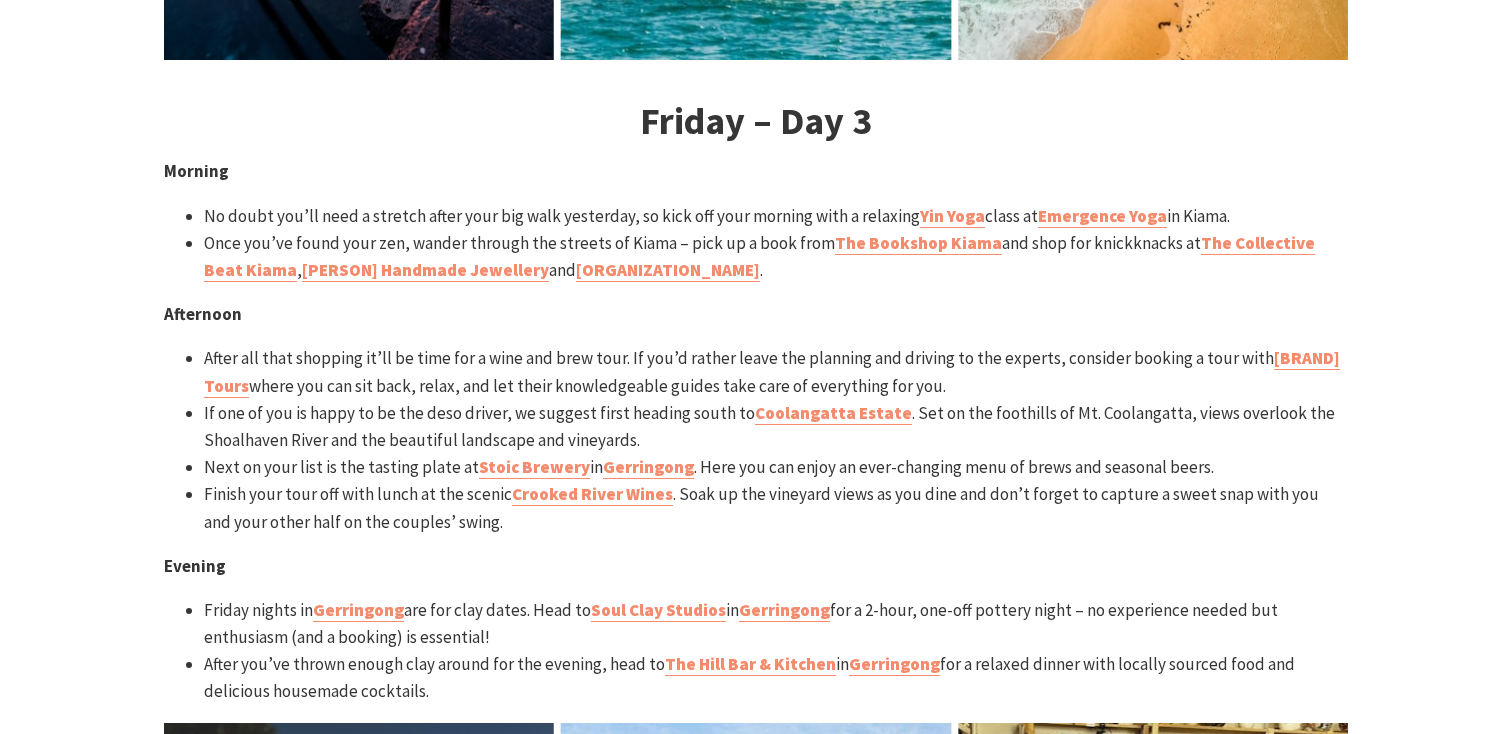 click on "SOUND LIKE YOU? LET’S GET PLANNING!
Wednesday – Day 1
Morning
Yulunga! Welcome to your ultimate 3-night, 4-day itinerary to Kiarama (Kiama), on the traditional lands of the Dharawal and Wodi-Wodi people. We have hand-crafted this holiday as the perfect couples’ retreat, with an emphasis on reconnecting with nature, adventure, and each other.
Travelling to Kiama from the north? We highly recommend the scenic route through the  Royal National Park  and via  Grand Pacific Drive , showcasing the extraordinary bendy coast-hugging  Sea Cliff Bridge  – you’ll recognise it from multiple TV commercials and tourist brochures. Top tip – you can park your car and walk back along the bends.
Arriving in  Kiama  around 11 am? Perfect timing! Grab yourself a cuppa at  Diggies Kiama  and before swinging by the  Kiama Visitor Information Centre , your gateway to the town’s local tips and tricks. Don’t forget to grab your copy of the  Kiama Visitor Guide ,  Kiama Eats ,  Kiama Walks" at bounding box center [756, -276] 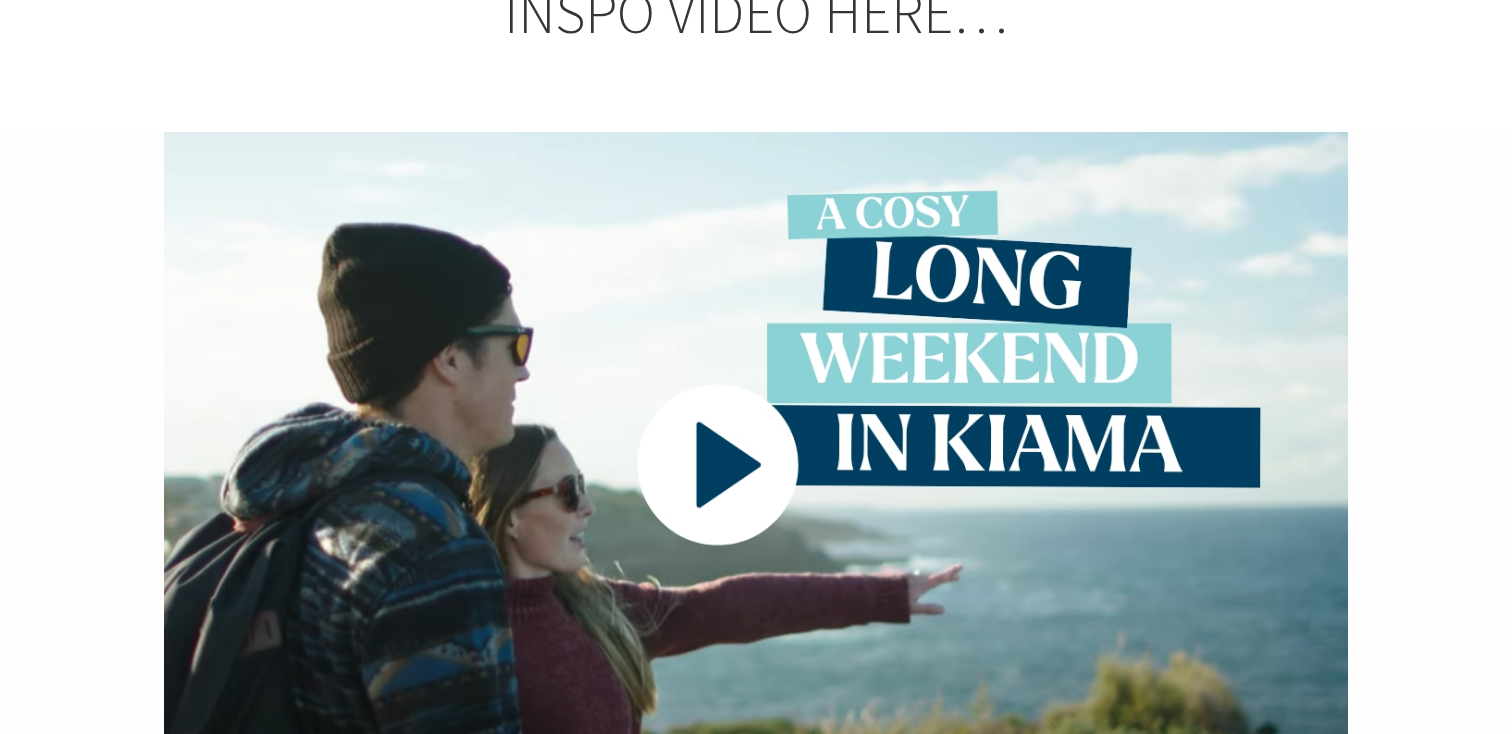 scroll, scrollTop: 7530, scrollLeft: 0, axis: vertical 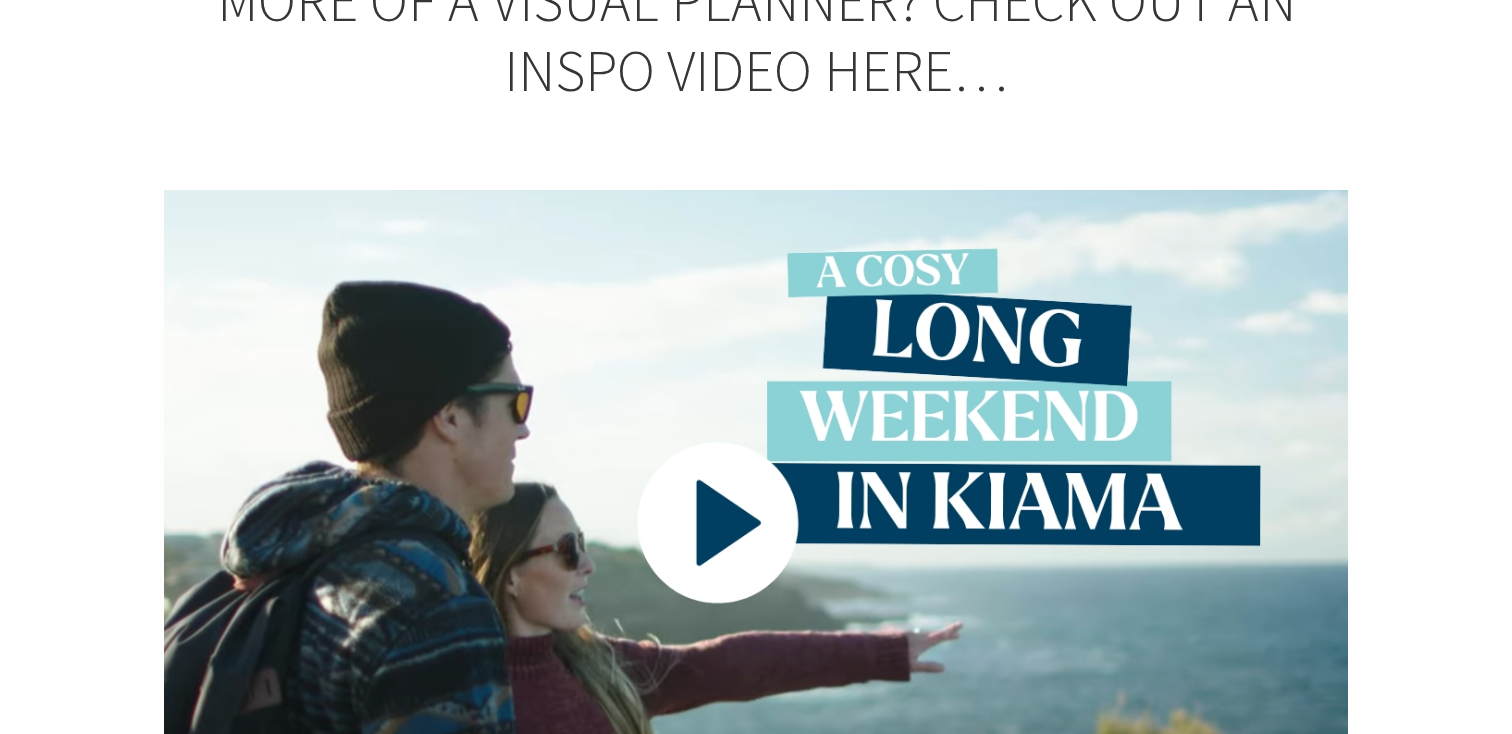 click at bounding box center [756, 523] 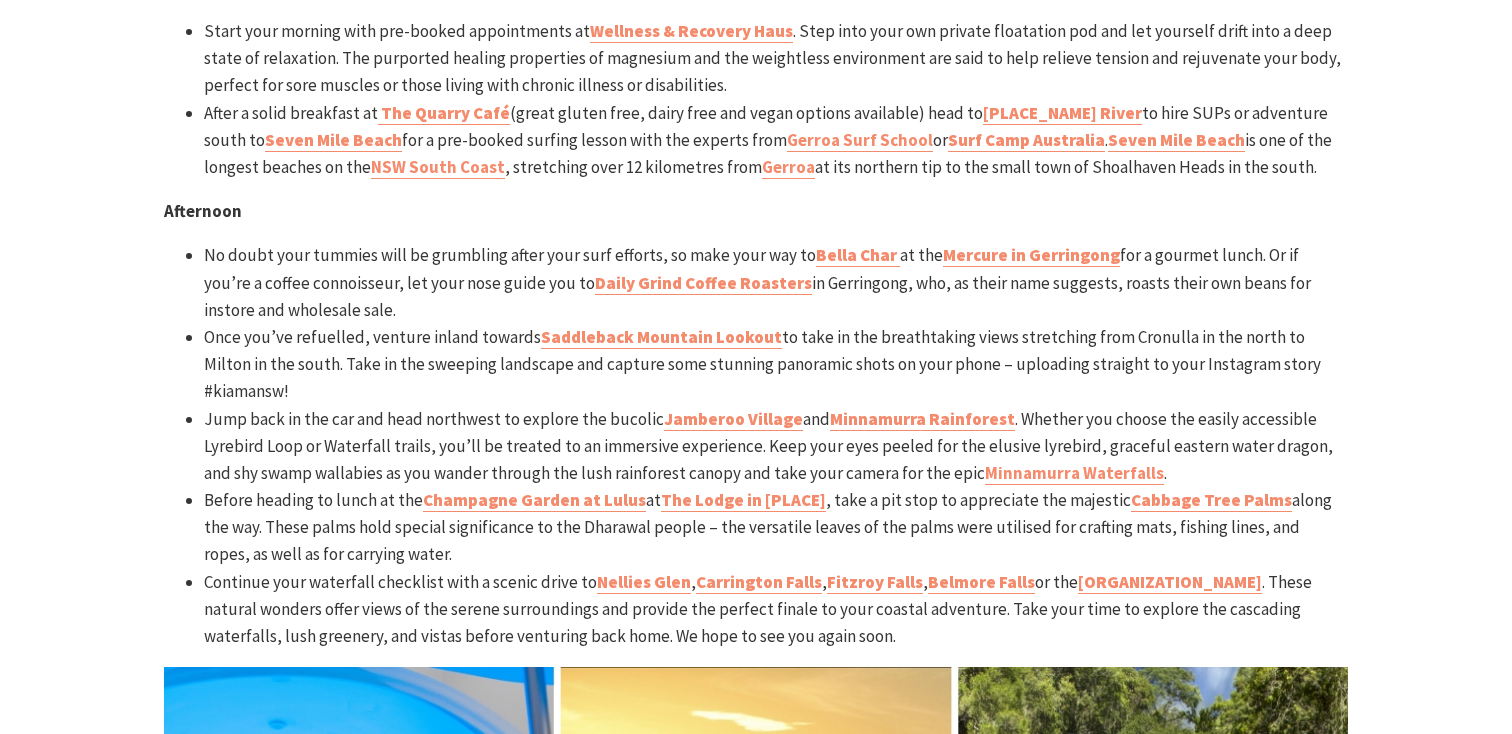 scroll, scrollTop: 6196, scrollLeft: 0, axis: vertical 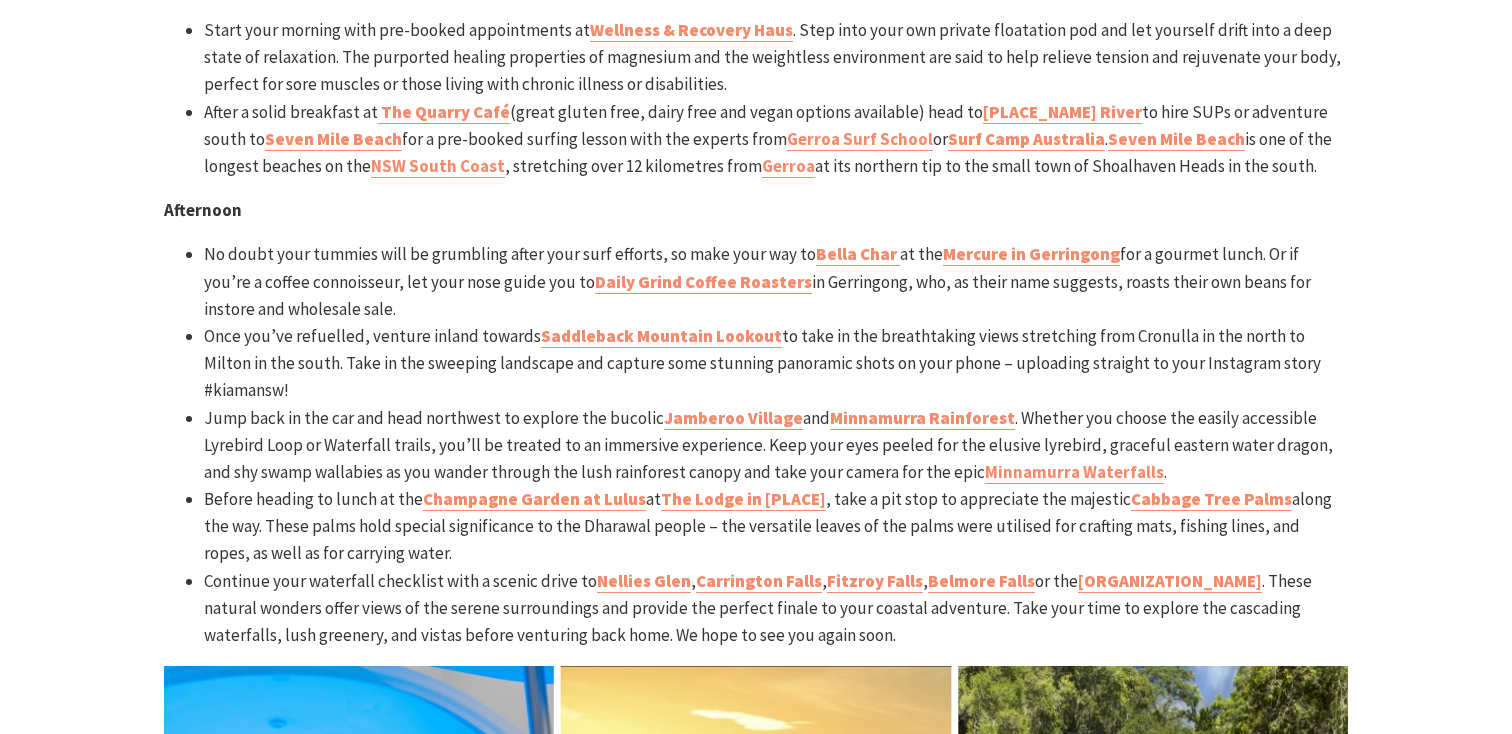 click on "SOUND LIKE YOU? LET’S GET PLANNING!
Wednesday – Day 1
Morning
Yulunga! Welcome to your ultimate 3-night, 4-day itinerary to Kiarama (Kiama), on the traditional lands of the Dharawal and Wodi-Wodi people. We have hand-crafted this holiday as the perfect couples’ retreat, with an emphasis on reconnecting with nature, adventure, and each other.
Travelling to Kiama from the north? We highly recommend the scenic route through the  Royal National Park  and via  Grand Pacific Drive , showcasing the extraordinary bendy coast-hugging  Sea Cliff Bridge  – you’ll recognise it from multiple TV commercials and tourist brochures. Top tip – you can park your car and walk back along the bends.
Arriving in  Kiama  around 11 am? Perfect timing! Grab yourself a cuppa at  Diggies Kiama  and before swinging by the  Kiama Visitor Information Centre , your gateway to the town’s local tips and tricks. Don’t forget to grab your copy of the  Kiama Visitor Guide ,  Kiama Eats ,  Kiama Walks" at bounding box center (756, -1409) 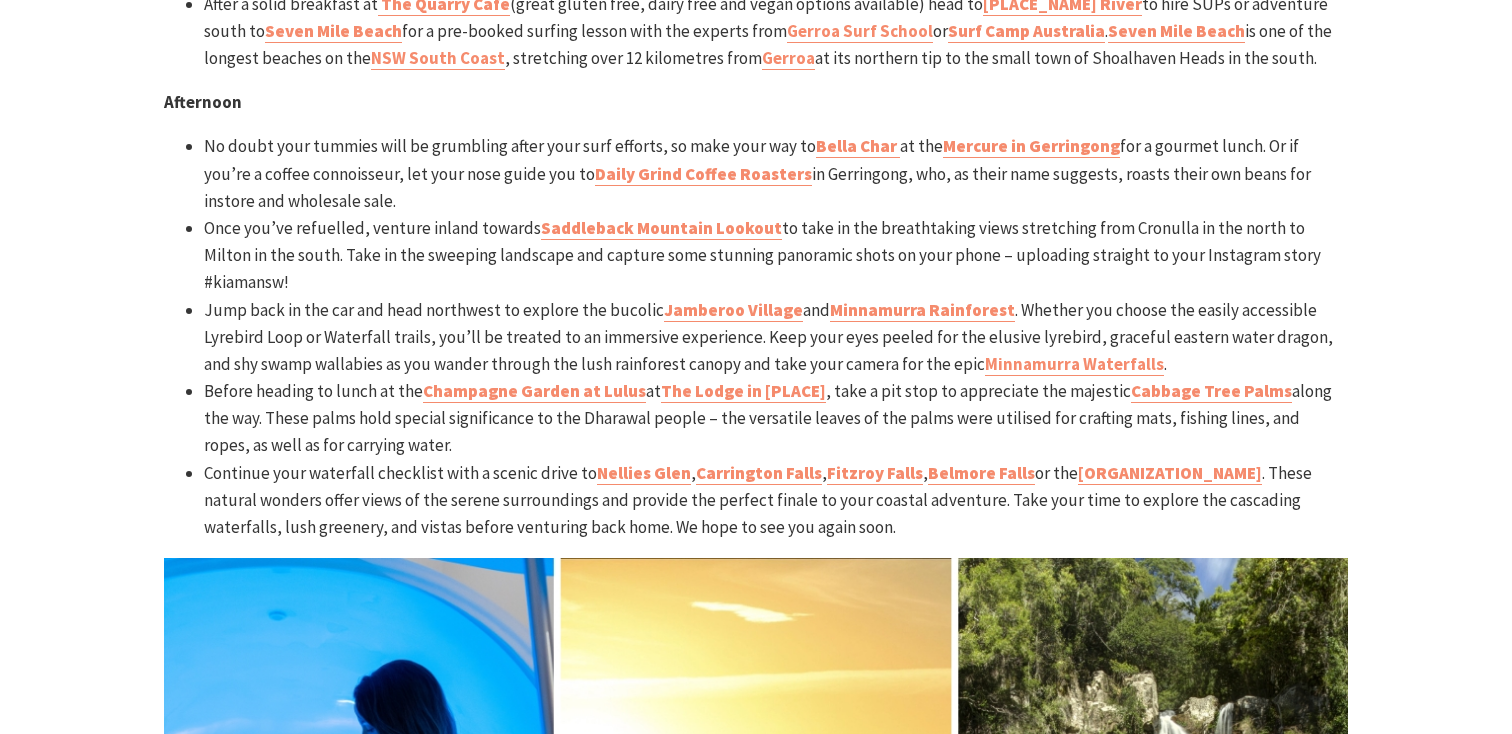 scroll, scrollTop: 6290, scrollLeft: 0, axis: vertical 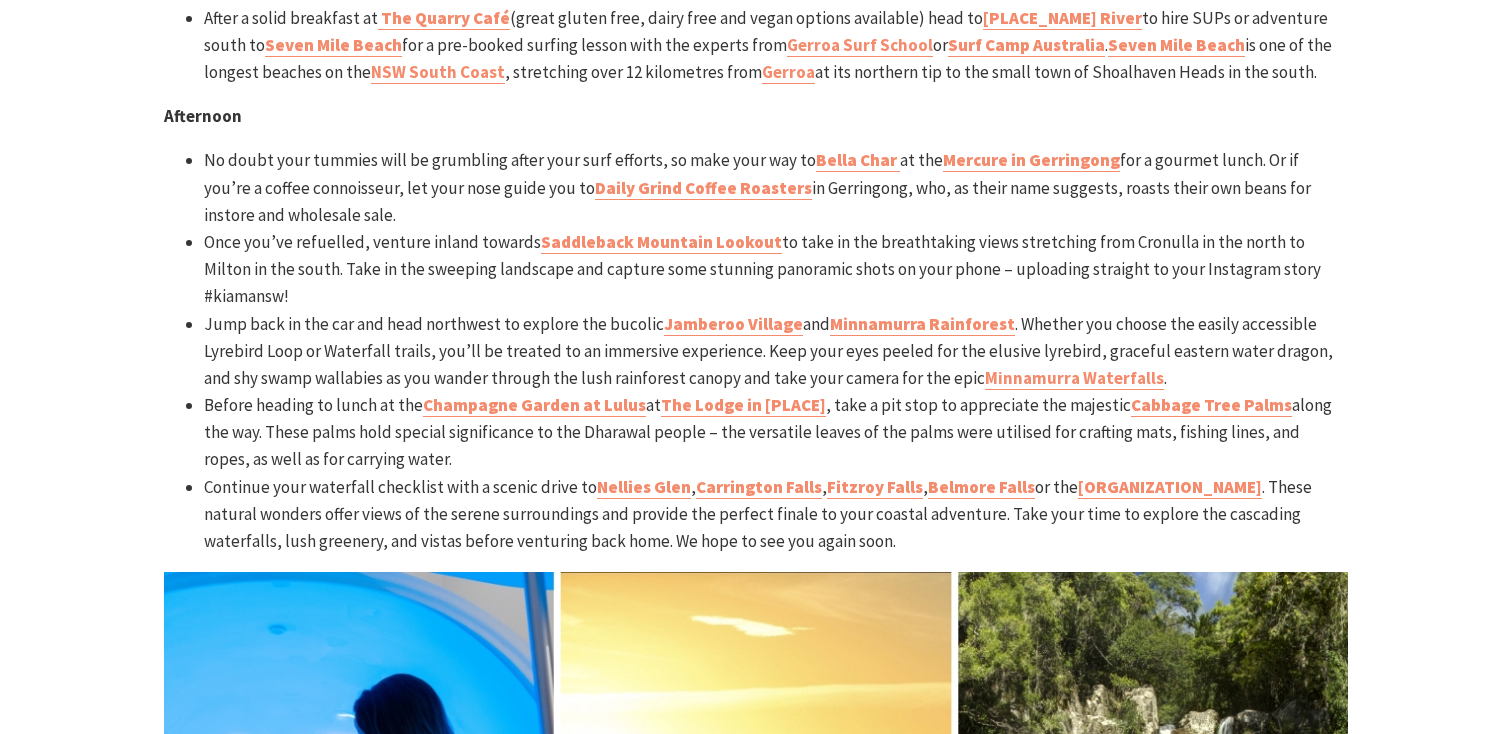 click on "SOUND LIKE YOU? LET’S GET PLANNING!
Wednesday – Day 1
Morning
Yulunga! Welcome to your ultimate 3-night, 4-day itinerary to Kiarama (Kiama), on the traditional lands of the Dharawal and Wodi-Wodi people. We have hand-crafted this holiday as the perfect couples’ retreat, with an emphasis on reconnecting with nature, adventure, and each other.
Travelling to Kiama from the north? We highly recommend the scenic route through the  Royal National Park  and via  Grand Pacific Drive , showcasing the extraordinary bendy coast-hugging  Sea Cliff Bridge  – you’ll recognise it from multiple TV commercials and tourist brochures. Top tip – you can park your car and walk back along the bends.
Arriving in  Kiama  around 11 am? Perfect timing! Grab yourself a cuppa at  Diggies Kiama  and before swinging by the  Kiama Visitor Information Centre , your gateway to the town’s local tips and tricks. Don’t forget to grab your copy of the  Kiama Visitor Guide ,  Kiama Eats ,  Kiama Walks" at bounding box center [756, -1503] 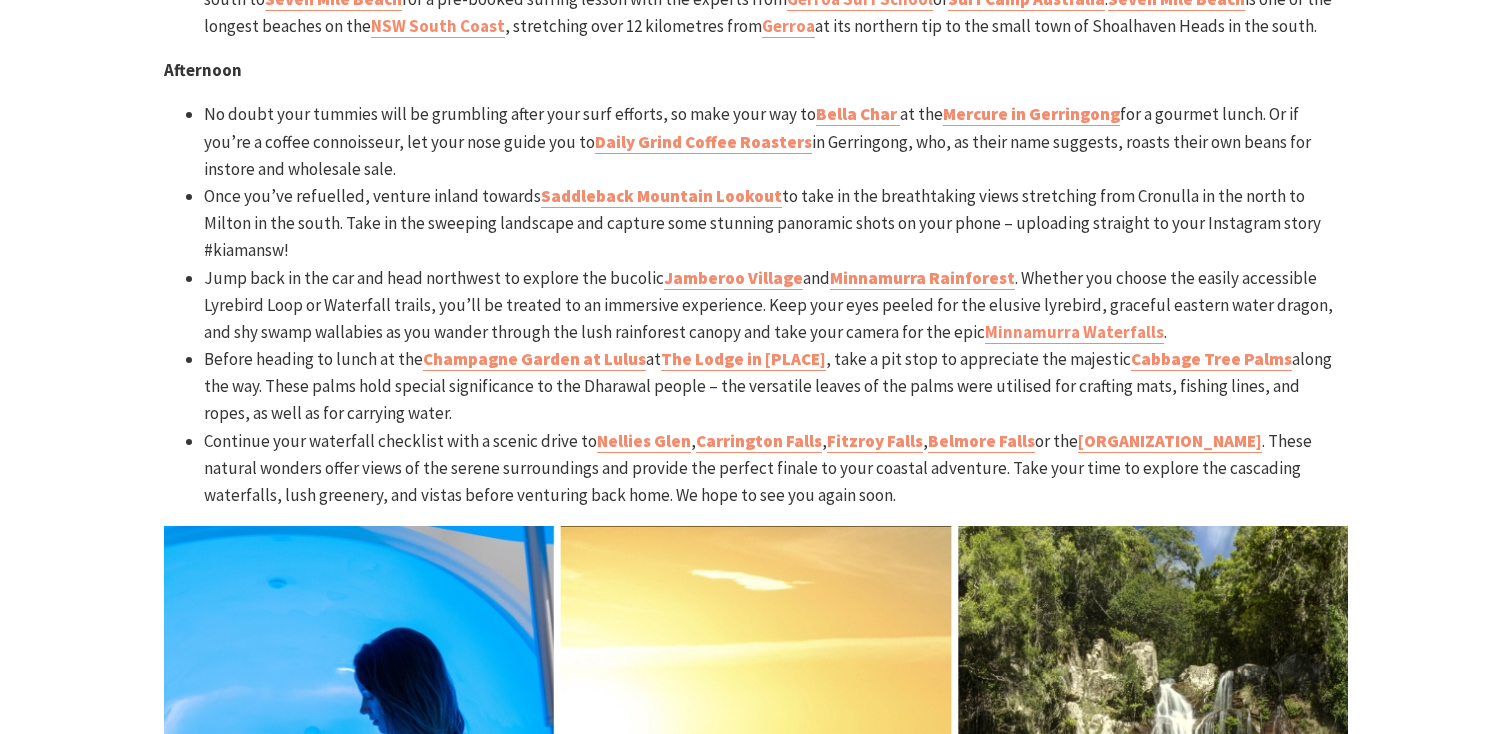 scroll, scrollTop: 6356, scrollLeft: 0, axis: vertical 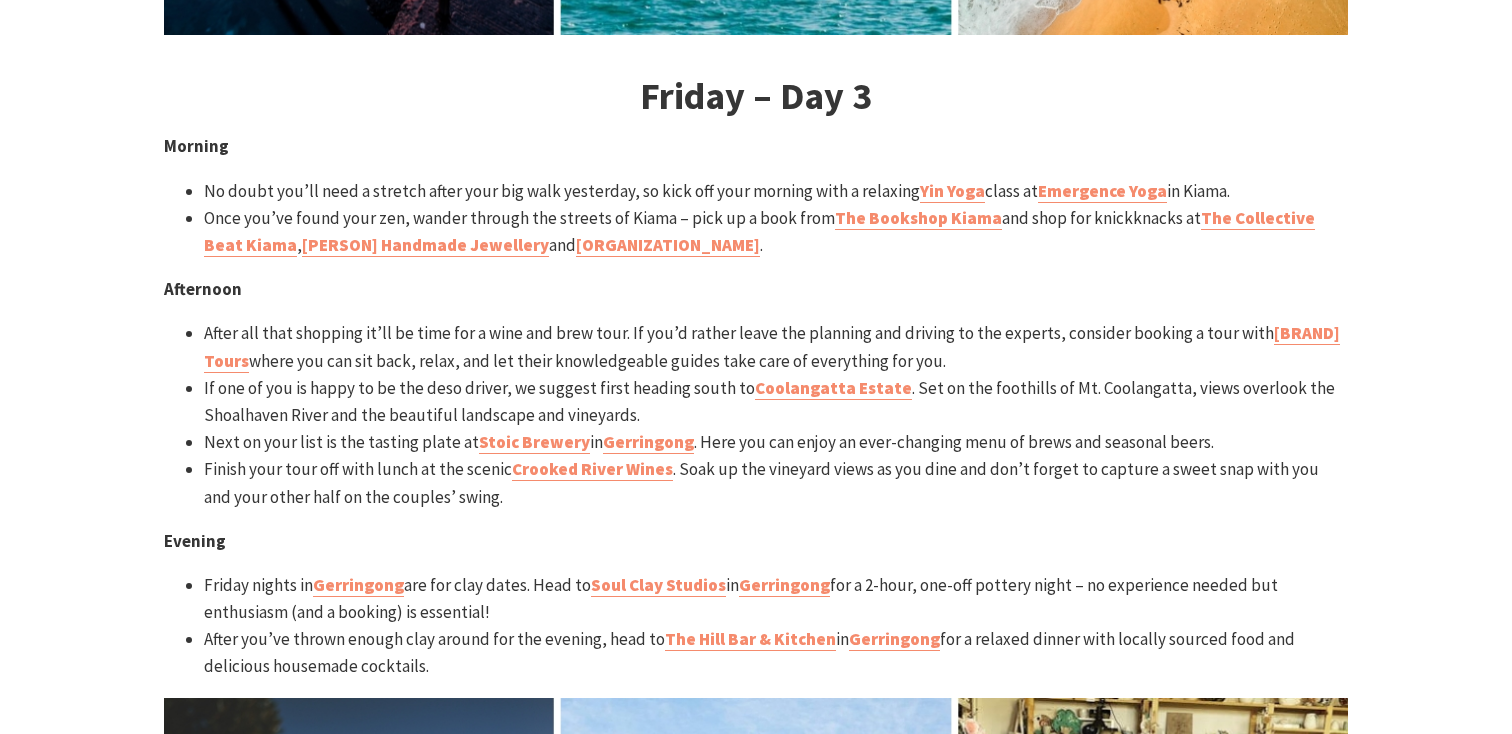 click on "Finish your tour off with lunch at the scenic  Crooked River Wines . Soak up the vineyard views as you dine and don’t forget to capture a sweet snap with you and your other half on the couples’ swing." at bounding box center (776, 483) 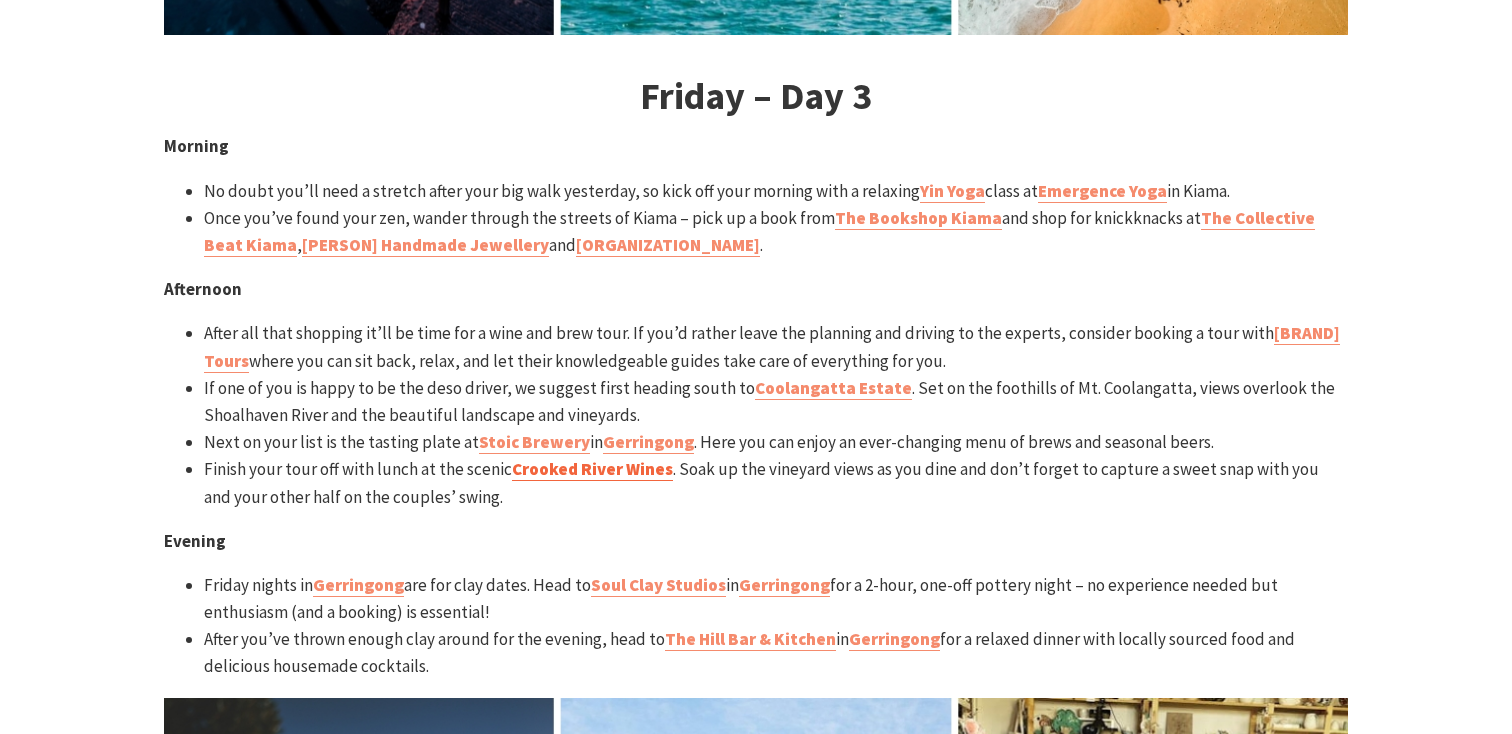 click on "Crooked River Wines" at bounding box center (592, 469) 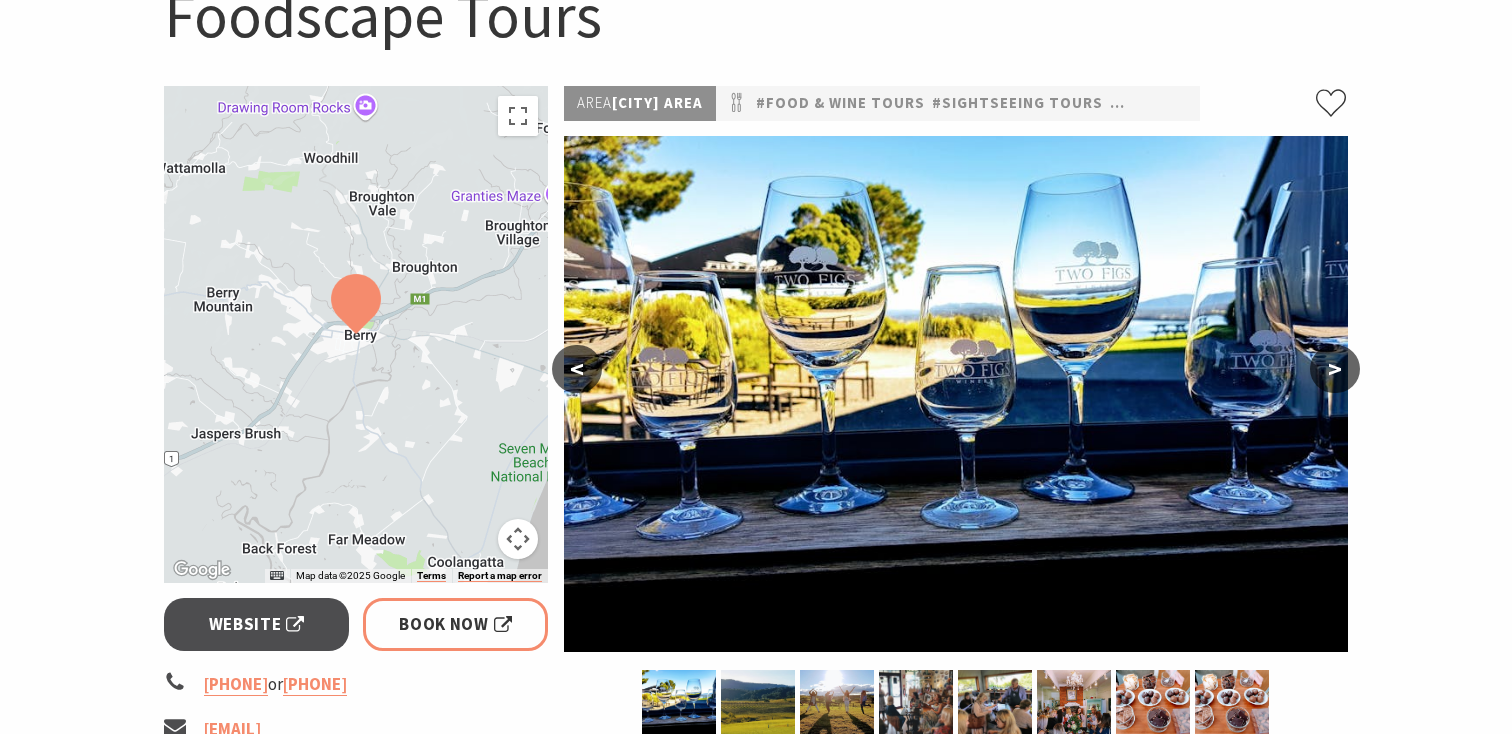 scroll, scrollTop: 285, scrollLeft: 0, axis: vertical 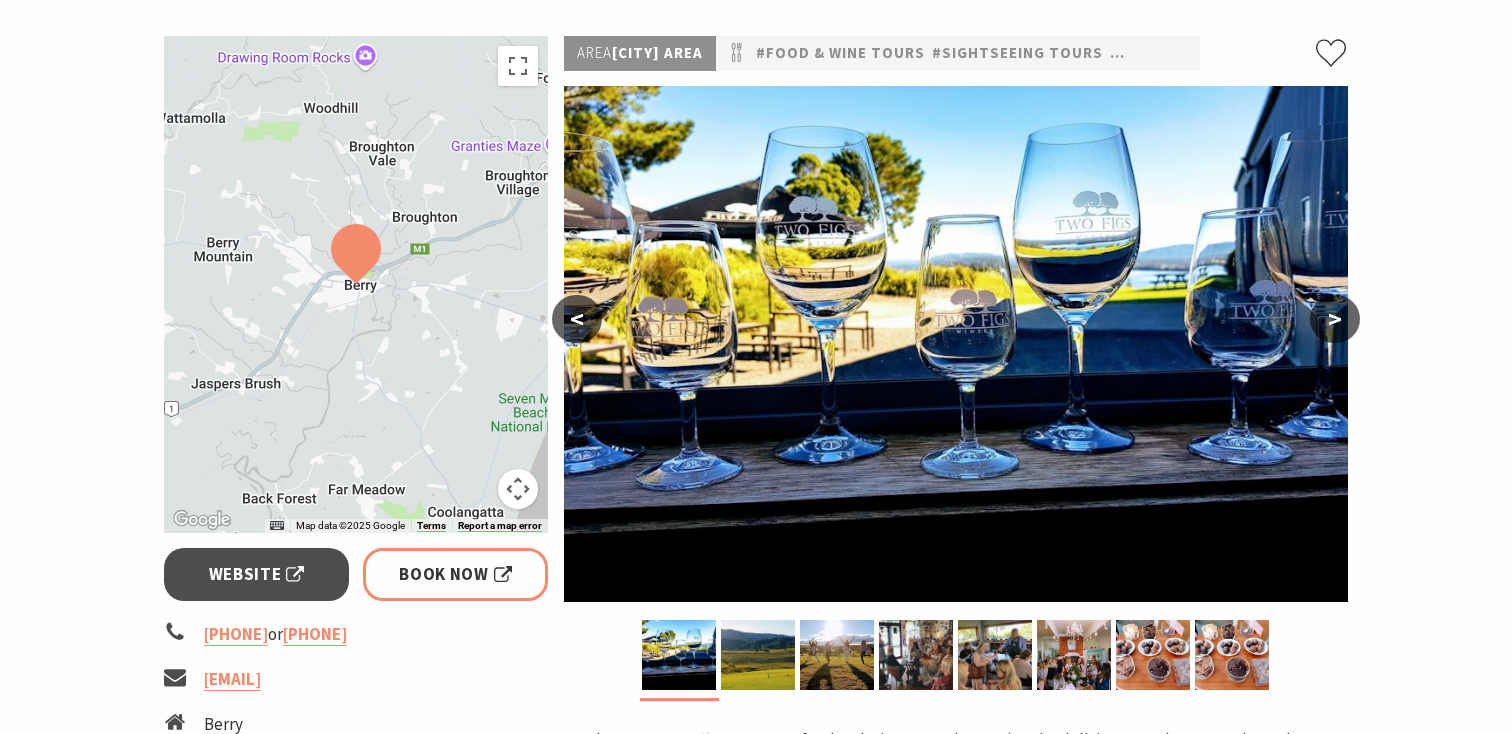 click on "[PHONE] or [PHONE]
info@foodscapetours.com.au
Berry
New South Wales, 2535
Australia
Facebook" at bounding box center (756, 384) 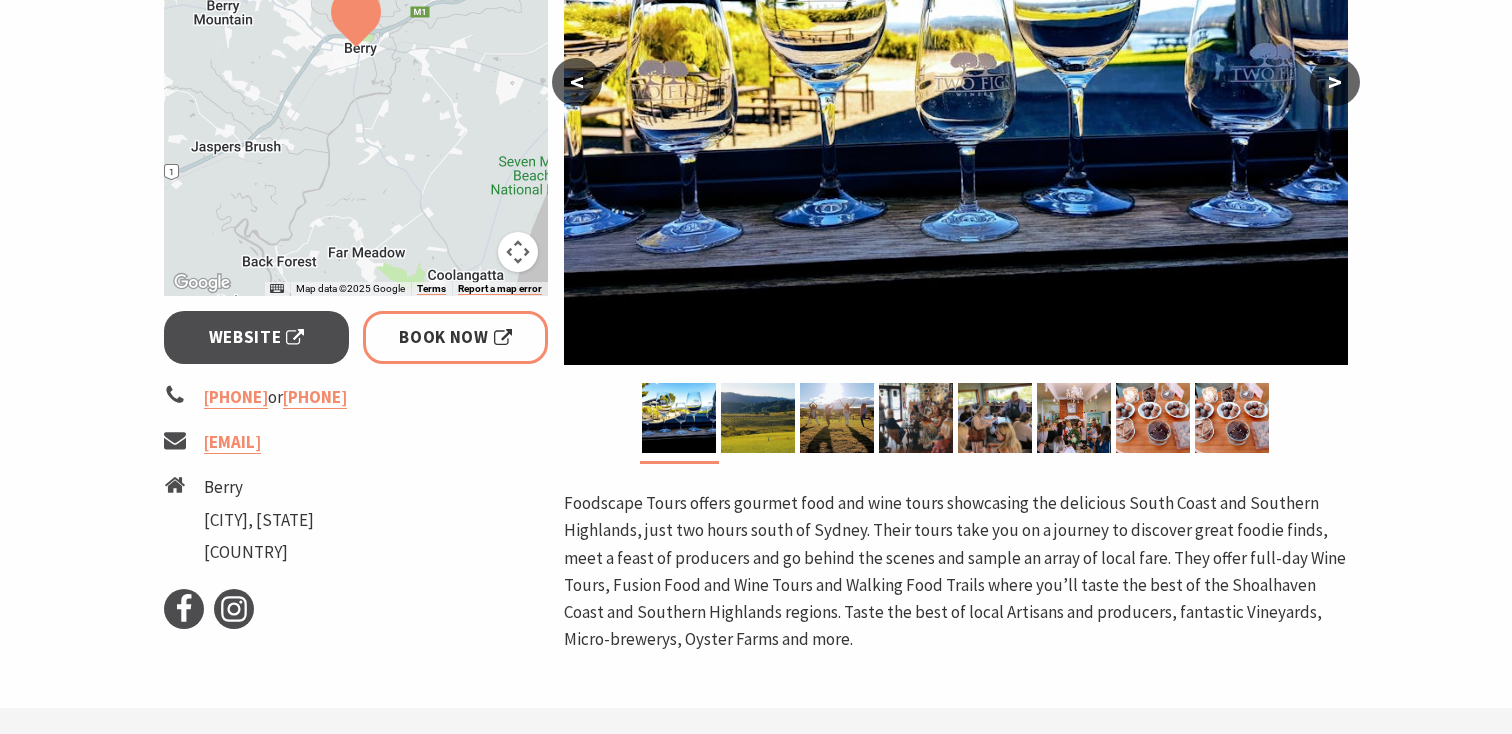 scroll, scrollTop: 521, scrollLeft: 0, axis: vertical 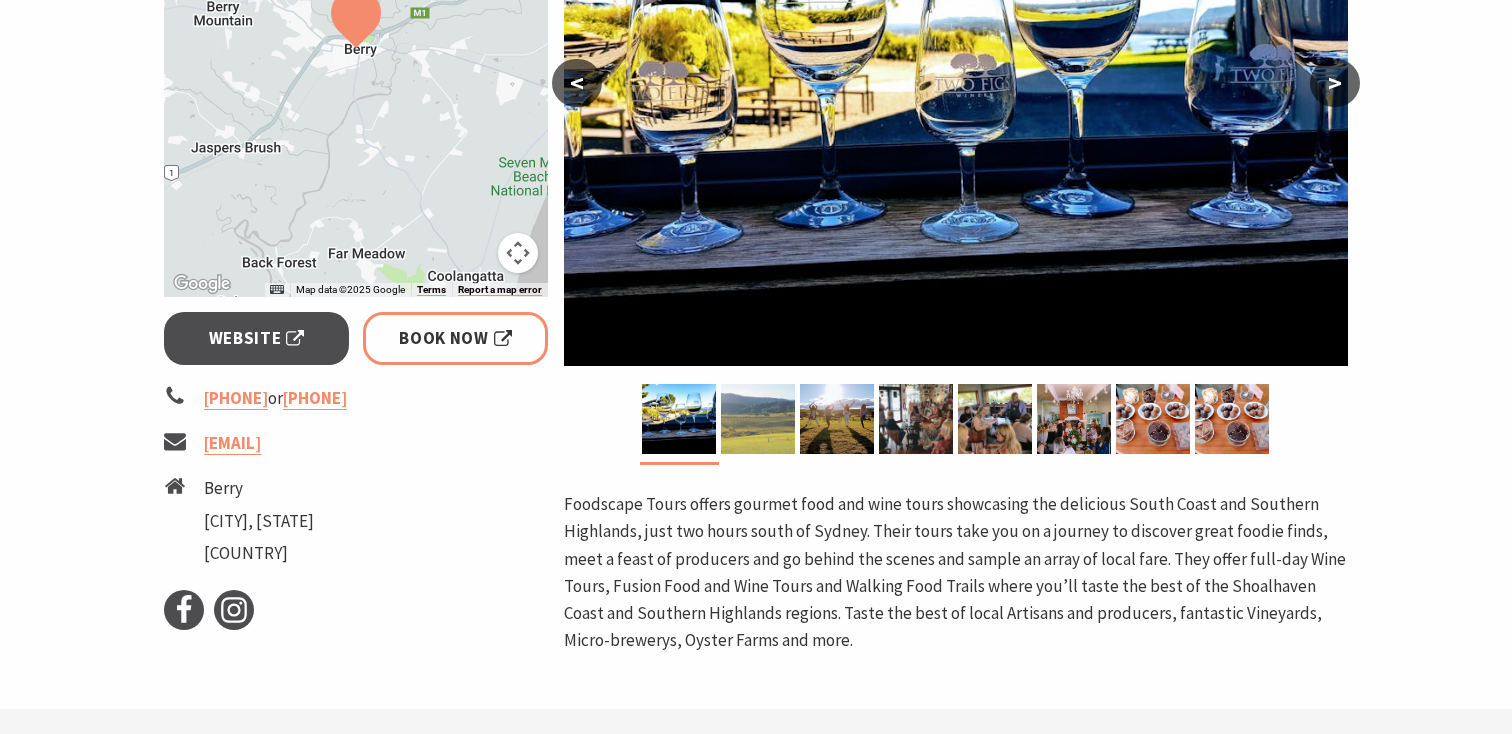 click at bounding box center (758, 419) 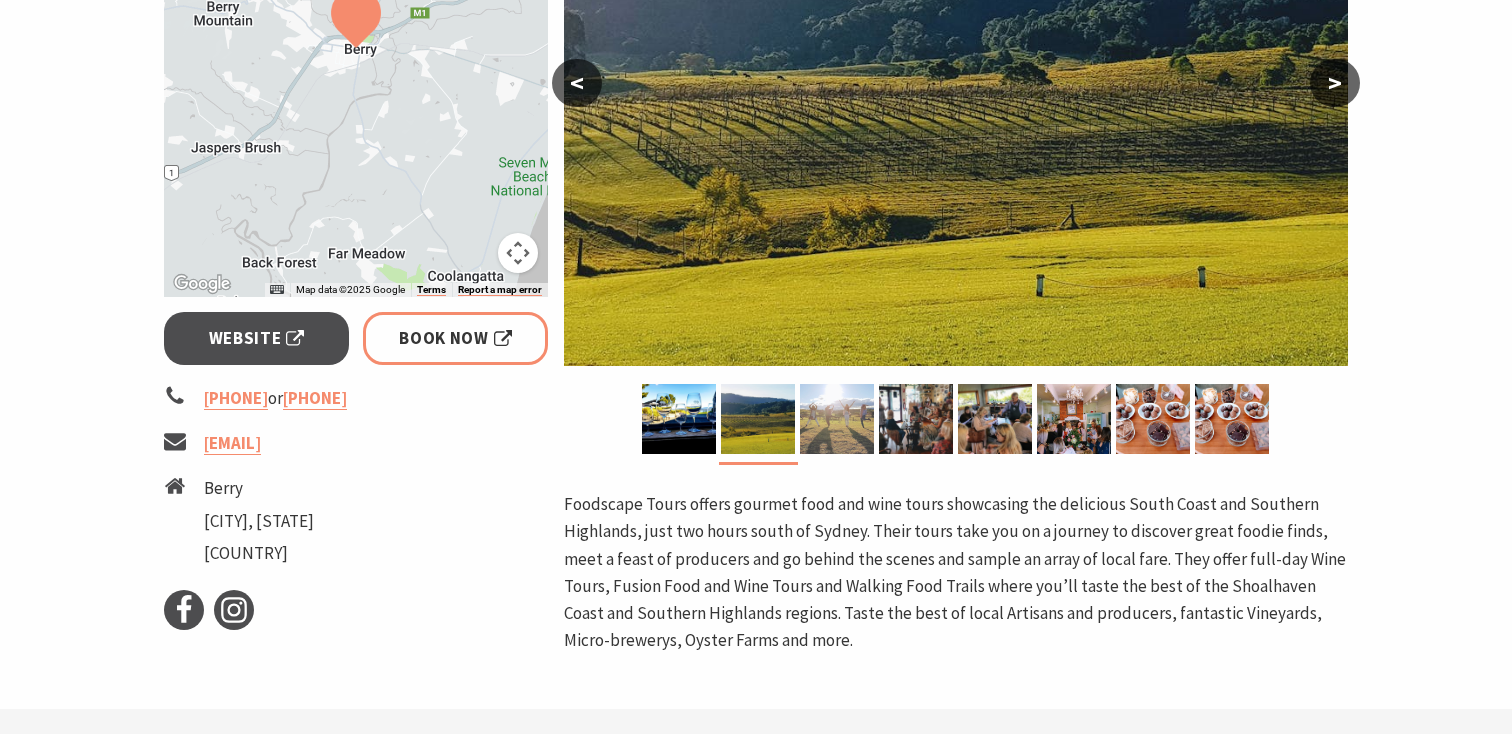 click at bounding box center (837, 419) 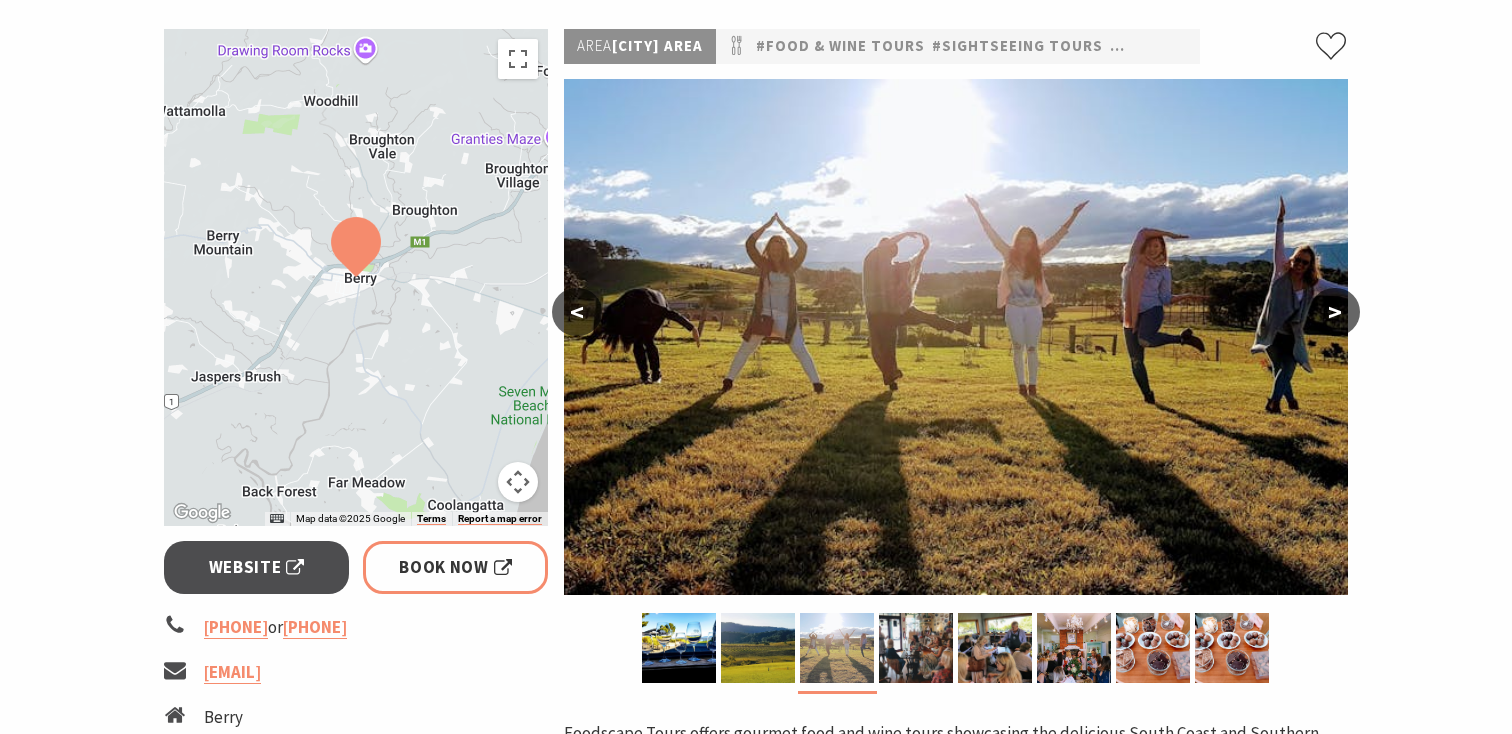 scroll, scrollTop: 291, scrollLeft: 0, axis: vertical 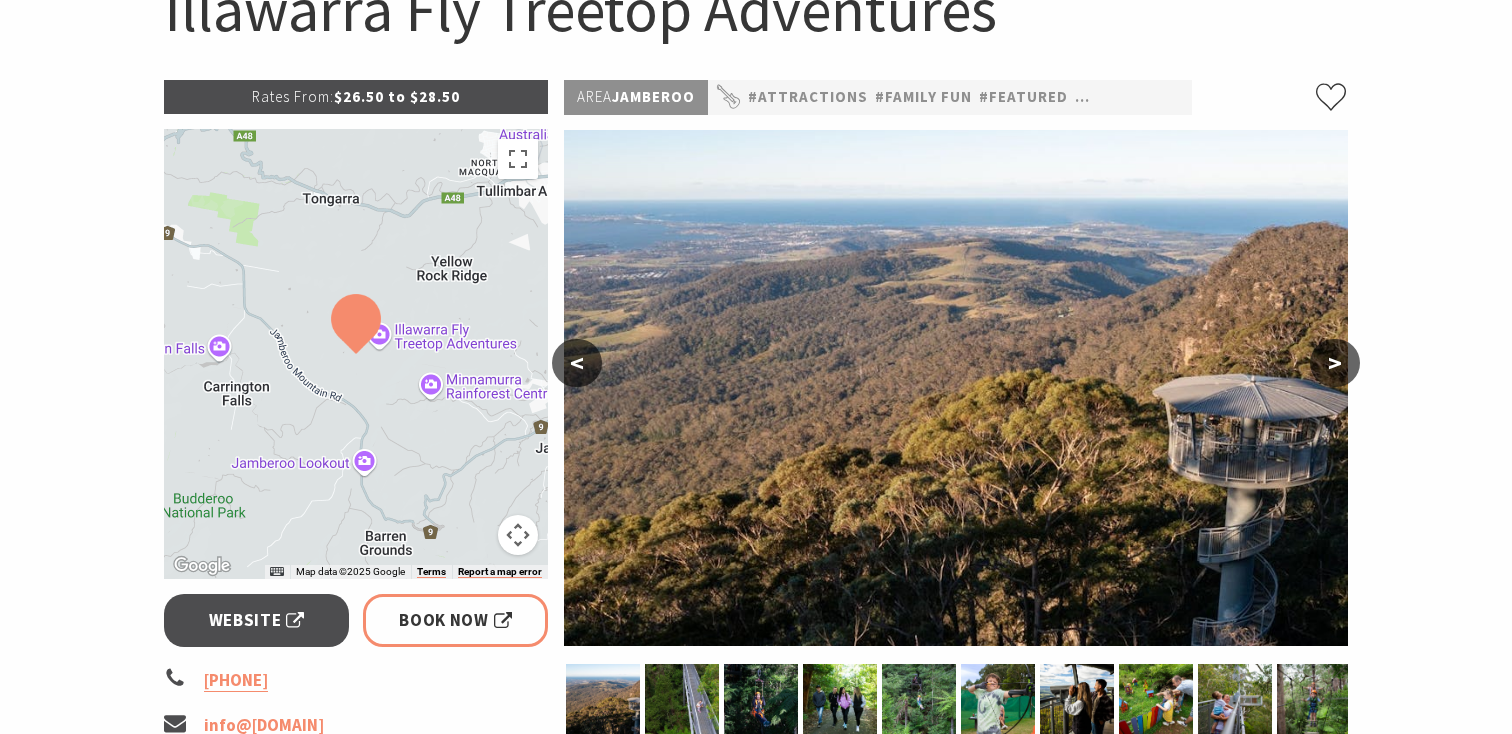 click on "Home
Things To Do
Attractions
Illawarra Fly Treetop Adventures
Illawarra Fly Treetop Adventures
Rates From:   $26.50 to $28.50
← Move left → Move right ↑ Move up ↓ Move down + Zoom in - Zoom out Home Jump left by 75% End Jump right by 75% Page Up Jump up by 75% Page Down Jump down by 75% Map Data Map data ©2025 Google Map data ©2025 Google 2 km  Click to toggle between metric and imperial units Terms Report a map error
Website
Book Now
02 4885 1010
info@illawarrafly.com
182 Knights Hill Road
via Jamberoo Mountain Road Knights Hill" at bounding box center [756, 754] 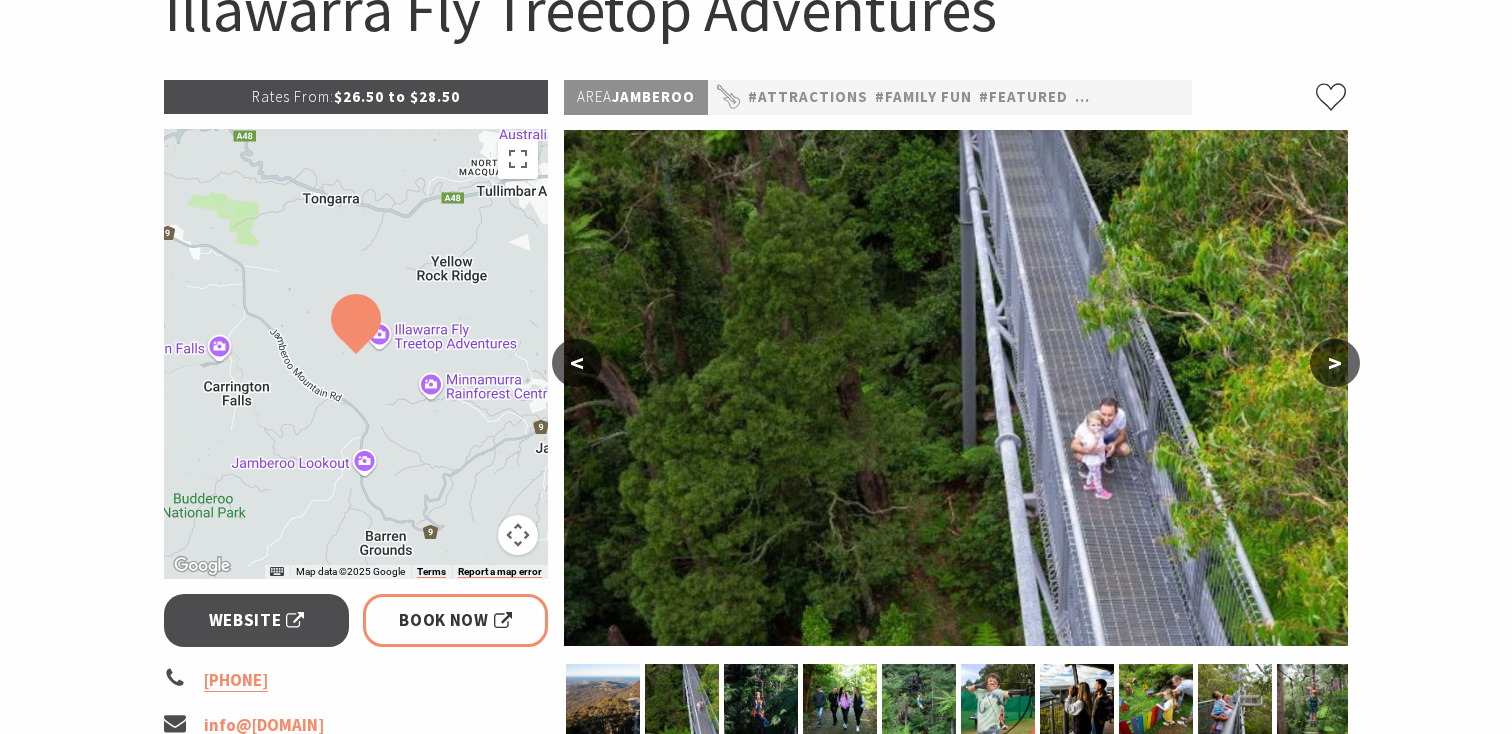 click on ">" at bounding box center [1335, 363] 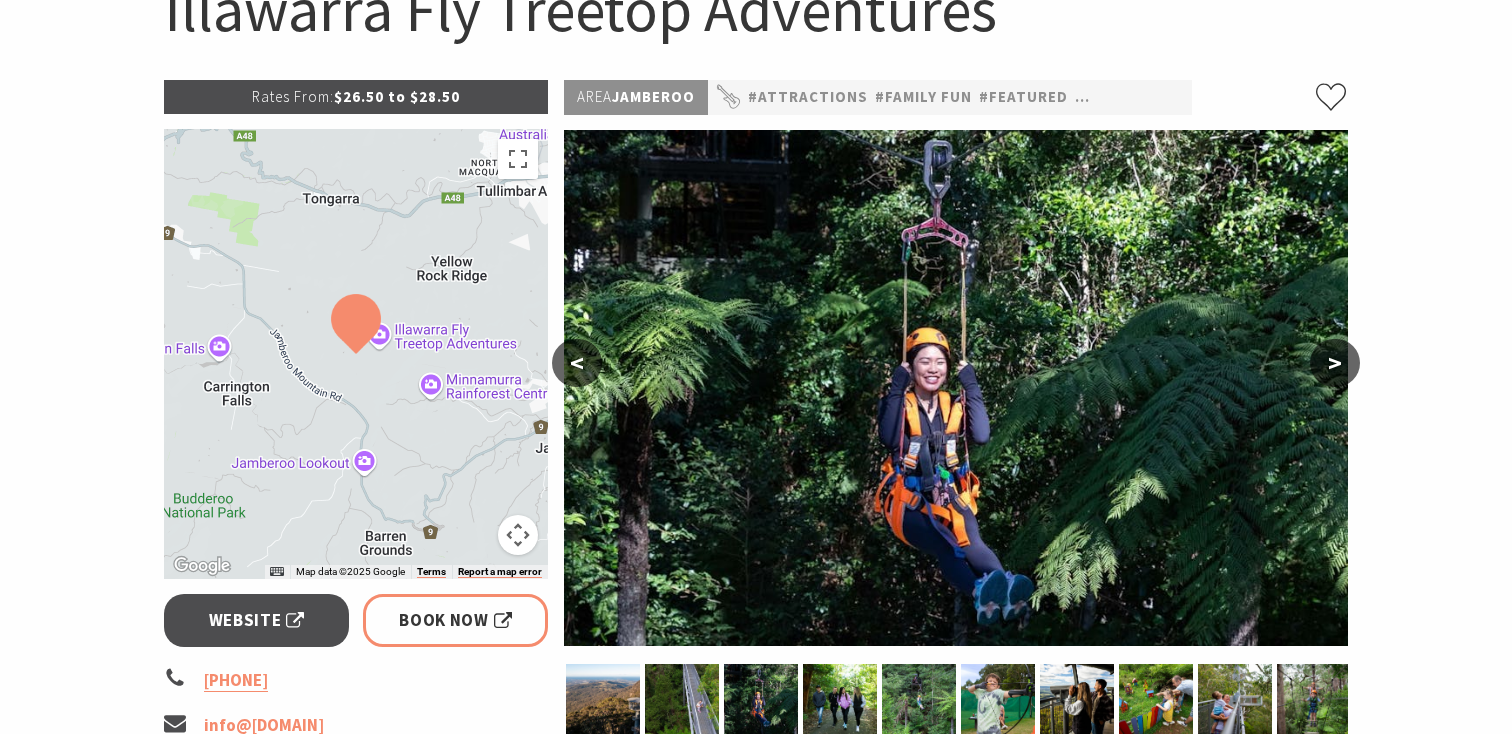 click on ">" at bounding box center (1335, 363) 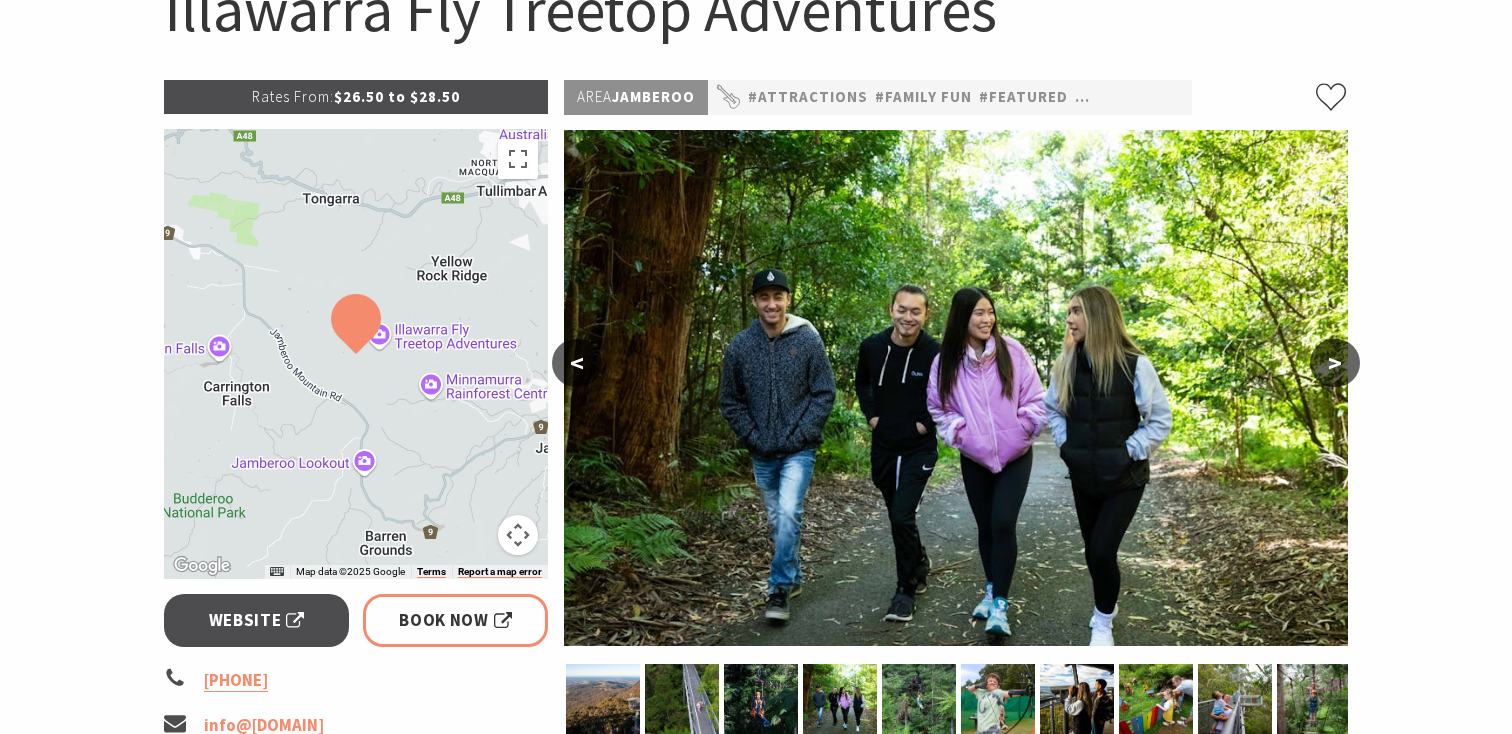 click on ">" at bounding box center (1335, 363) 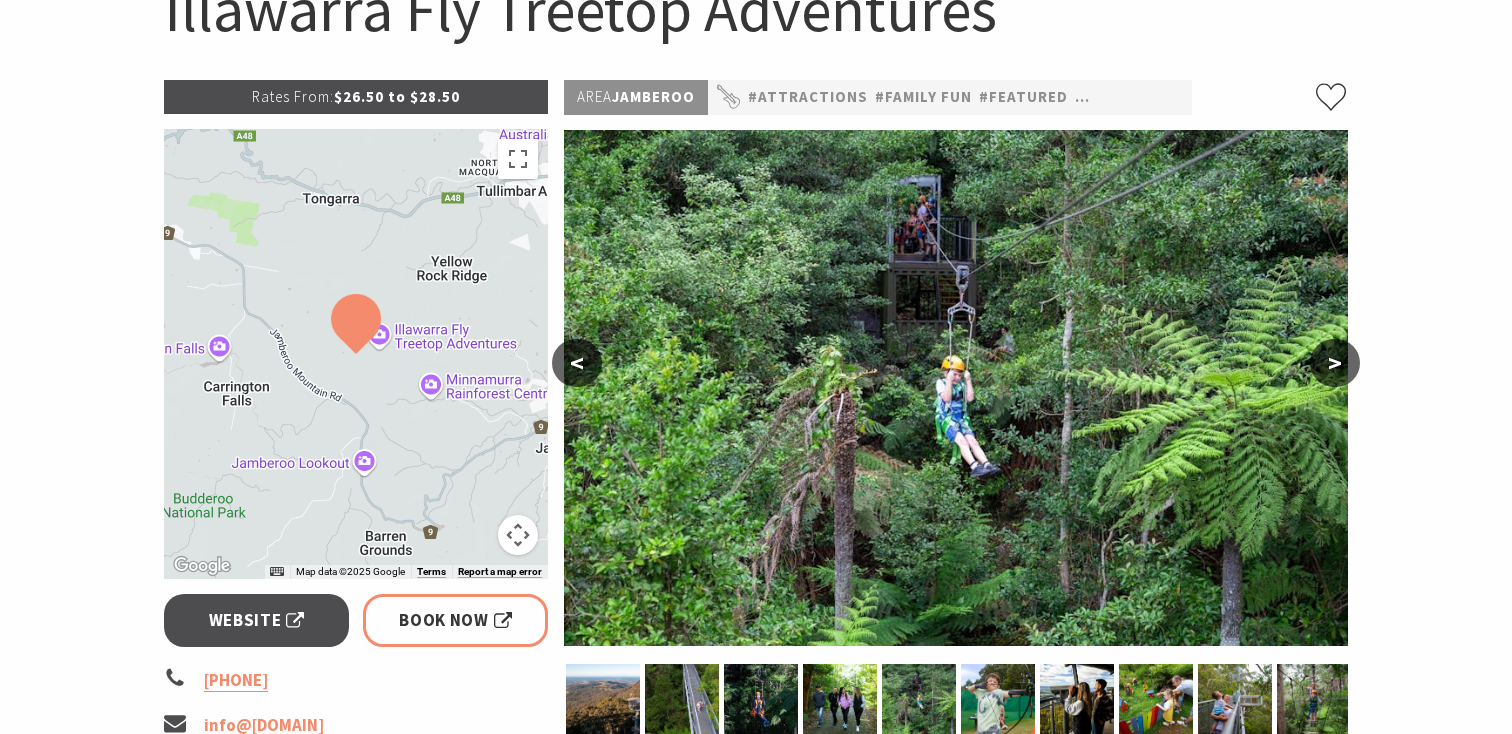 click on ">" at bounding box center (1335, 363) 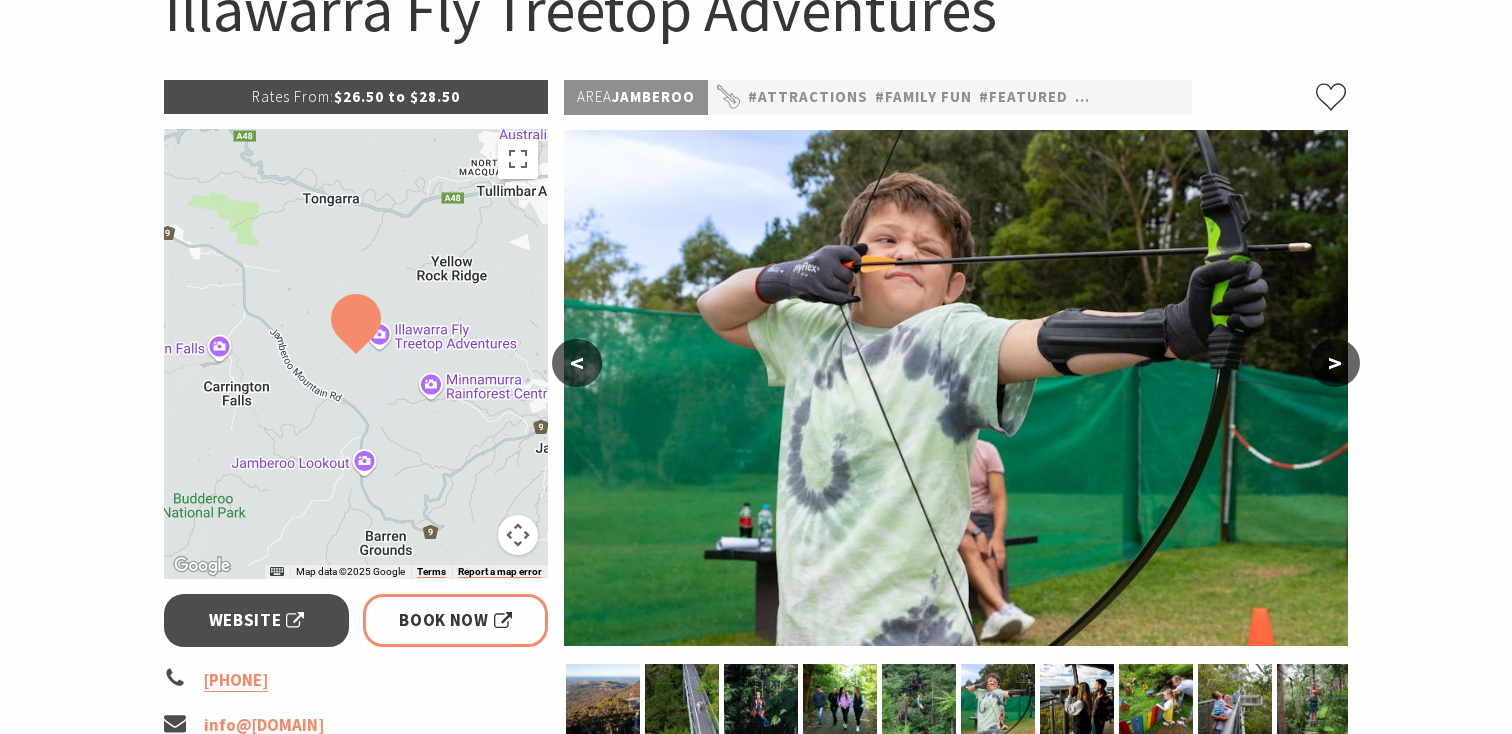 click on ">" at bounding box center (1335, 363) 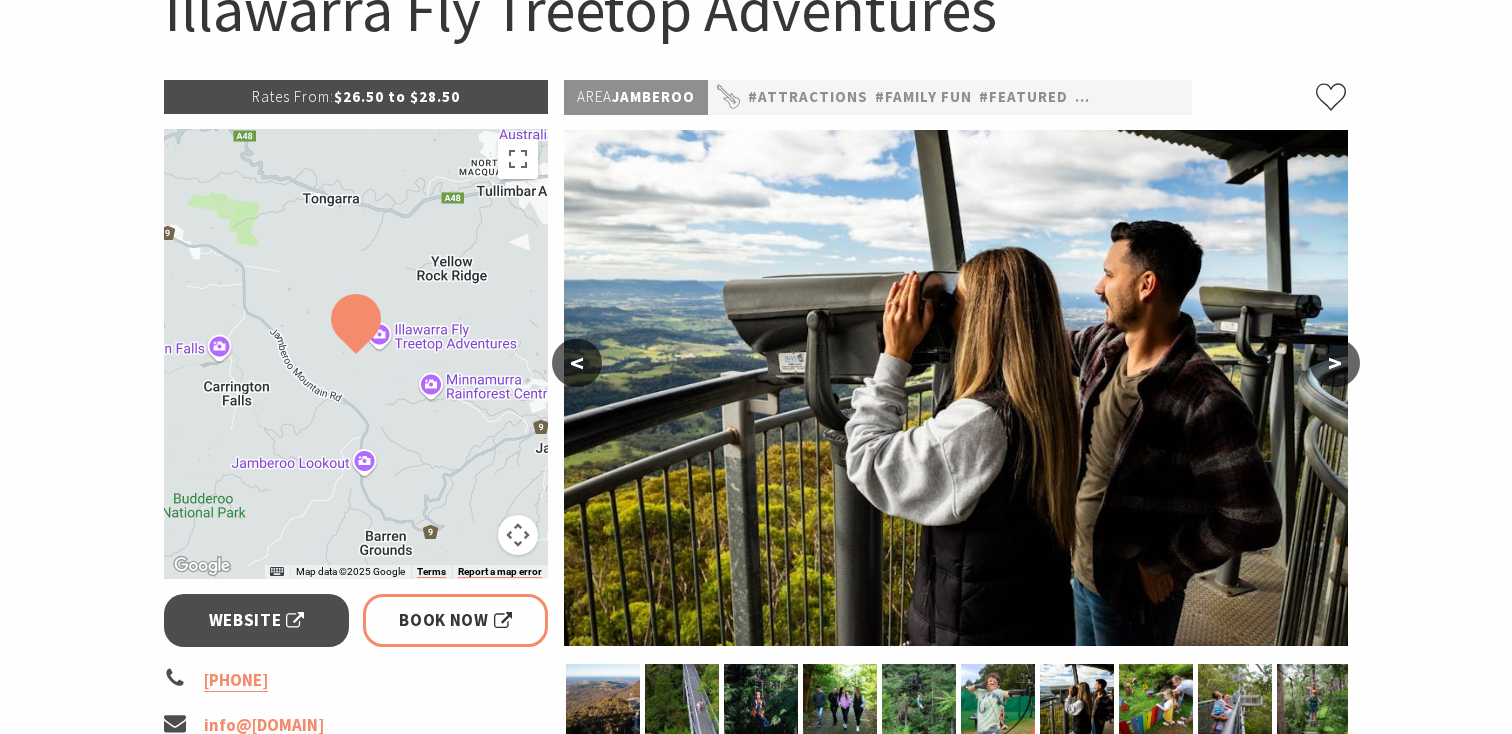 click on ">" at bounding box center (1335, 363) 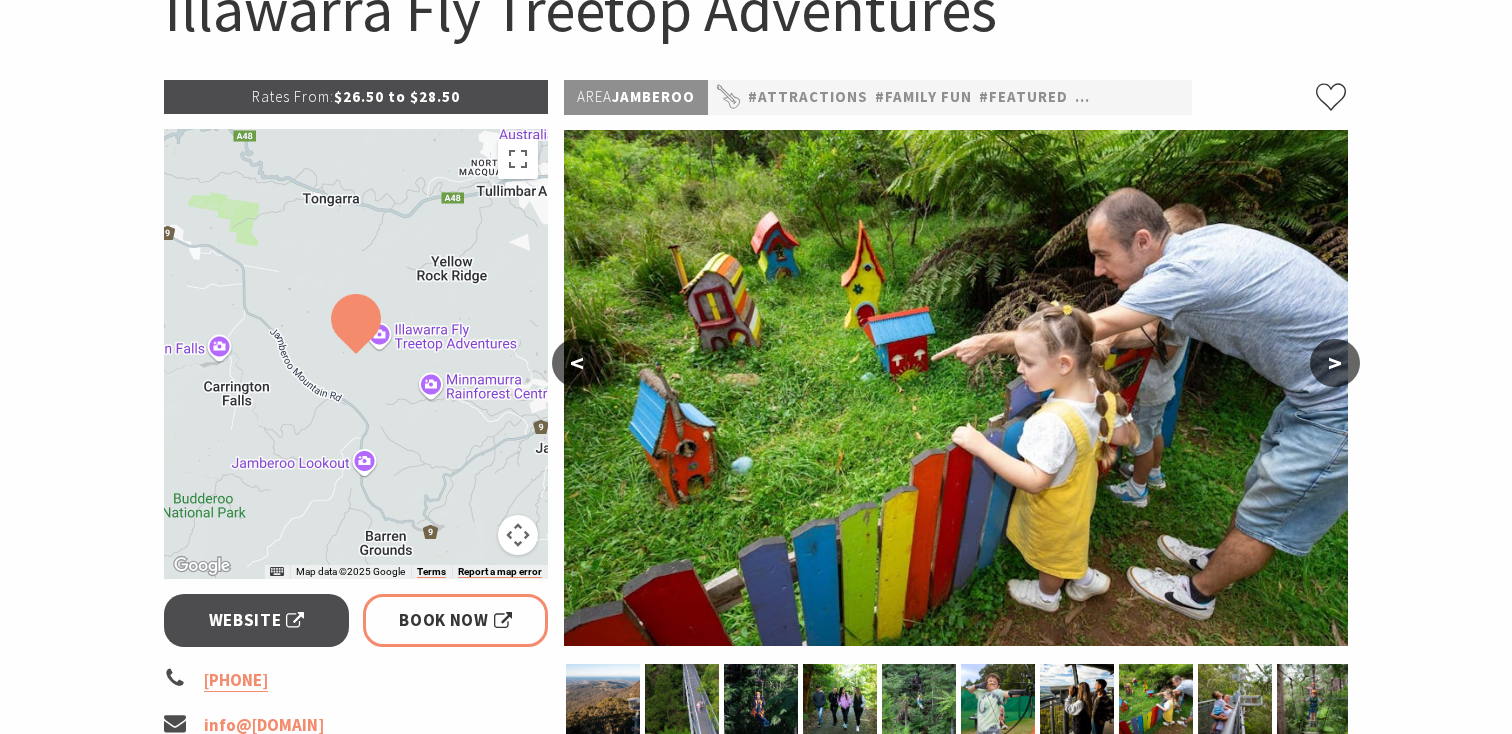 click on ">" at bounding box center (1335, 363) 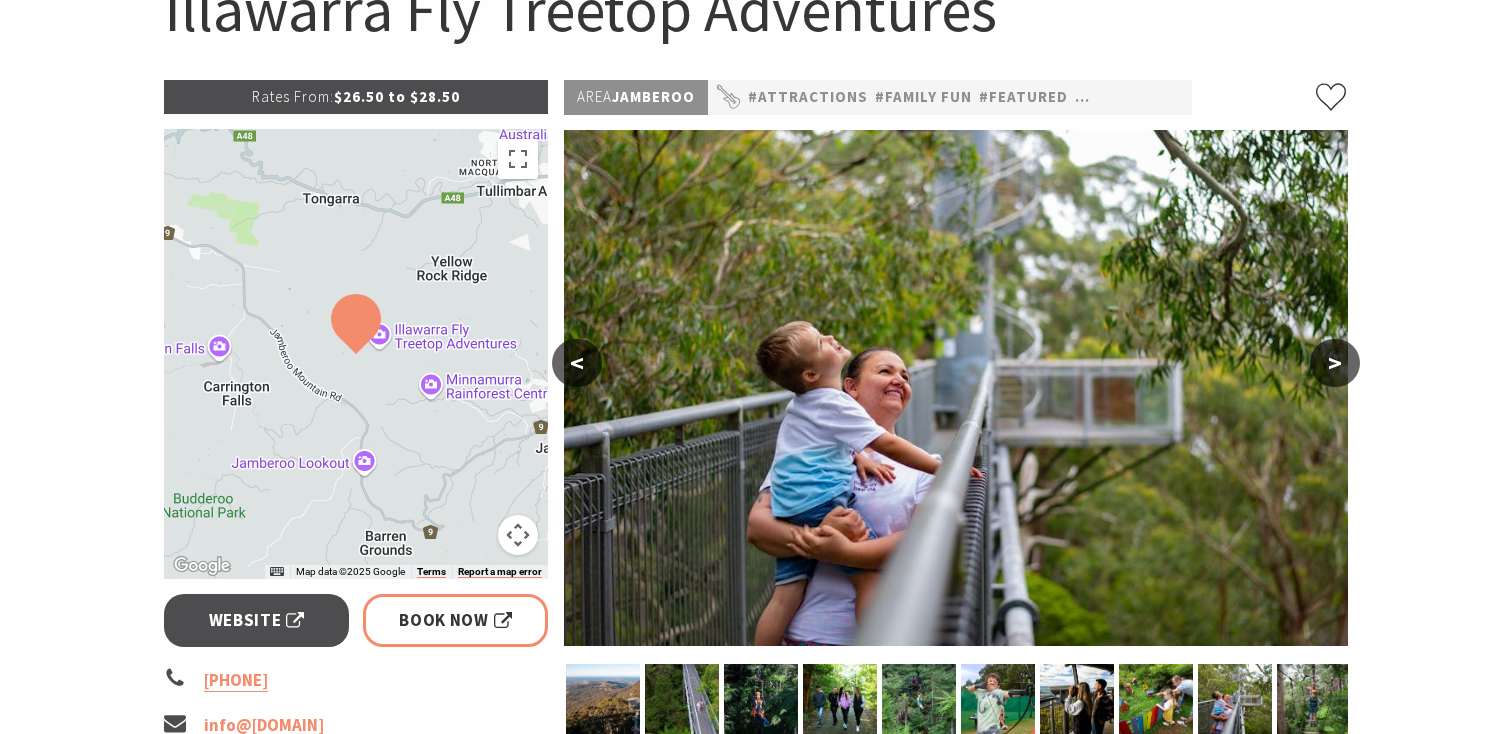 click on ">" at bounding box center (1335, 363) 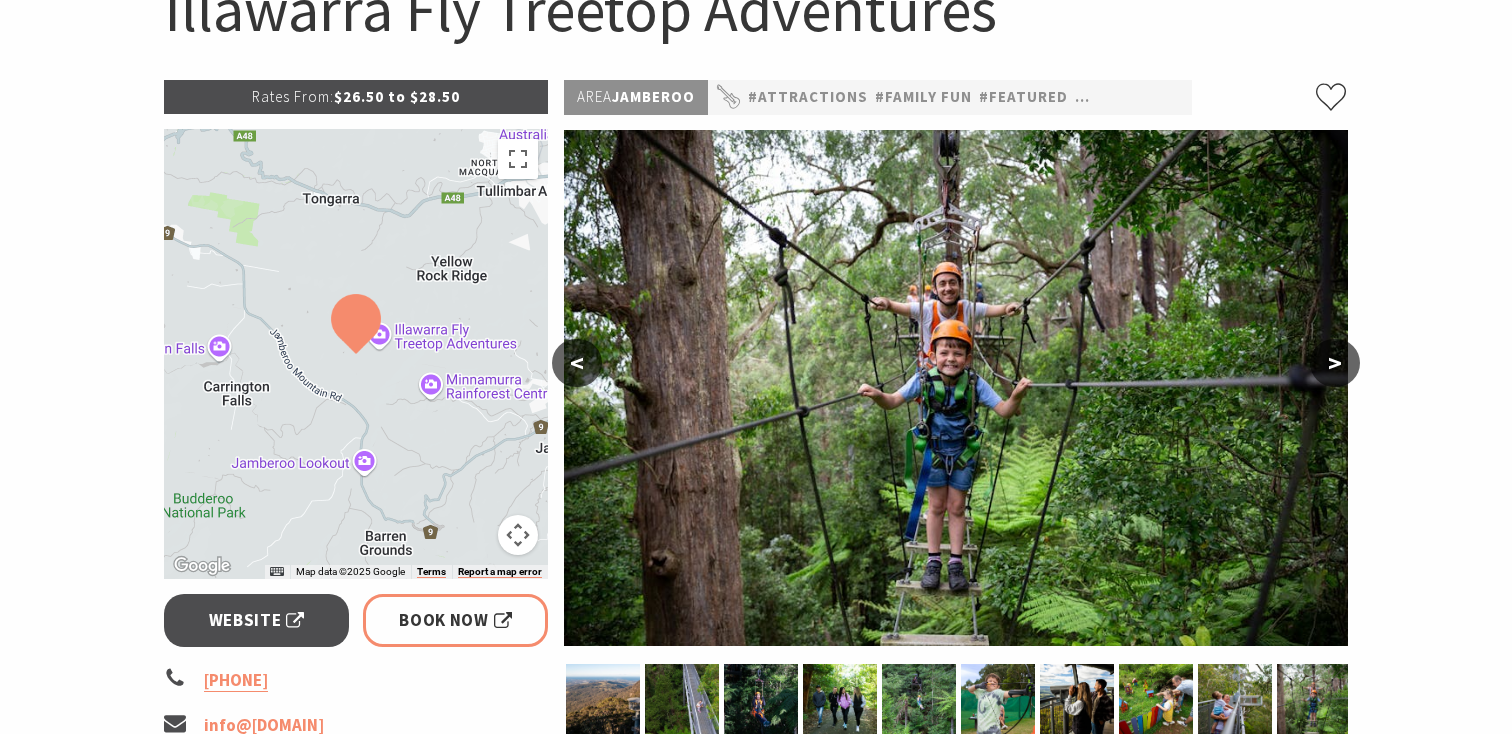 click on ">" at bounding box center [1335, 363] 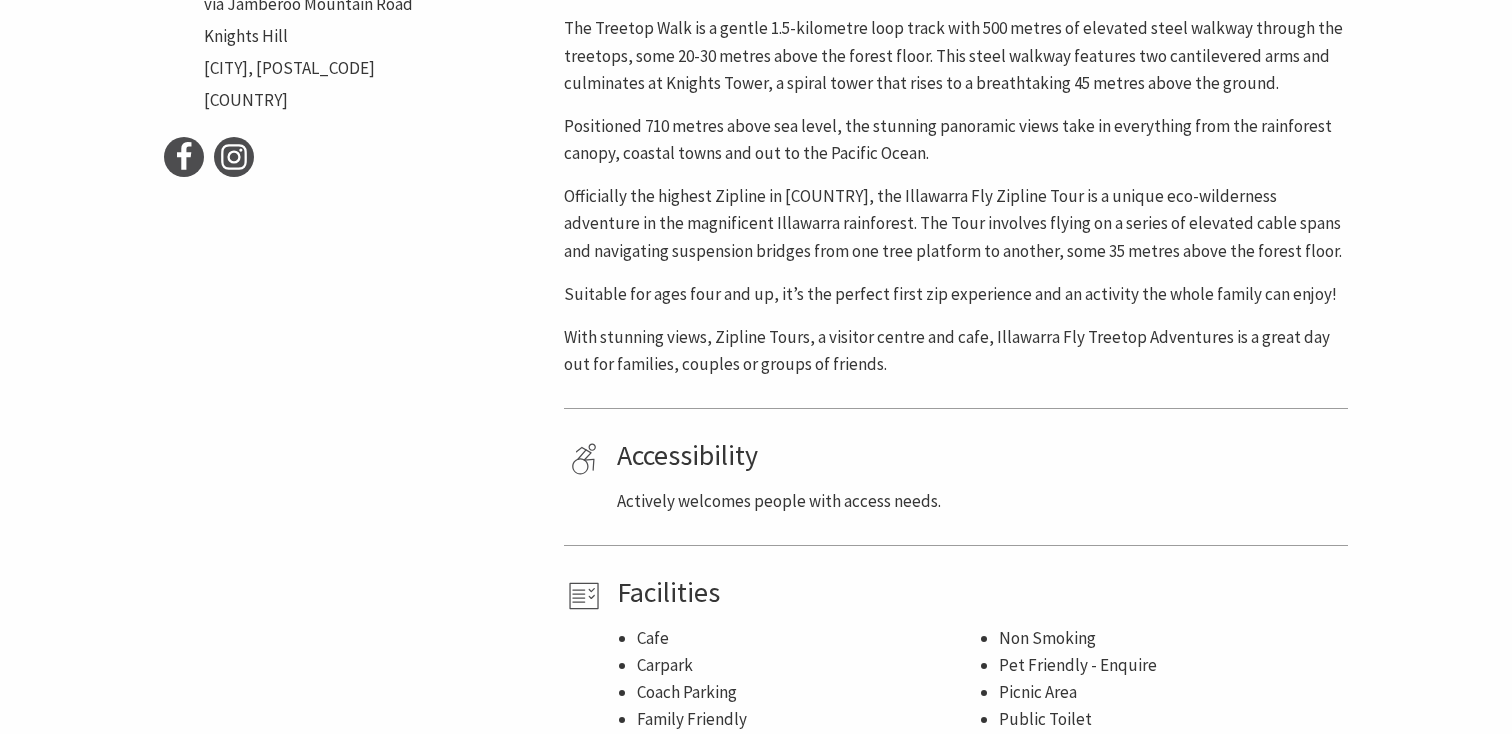 scroll, scrollTop: 766, scrollLeft: 0, axis: vertical 